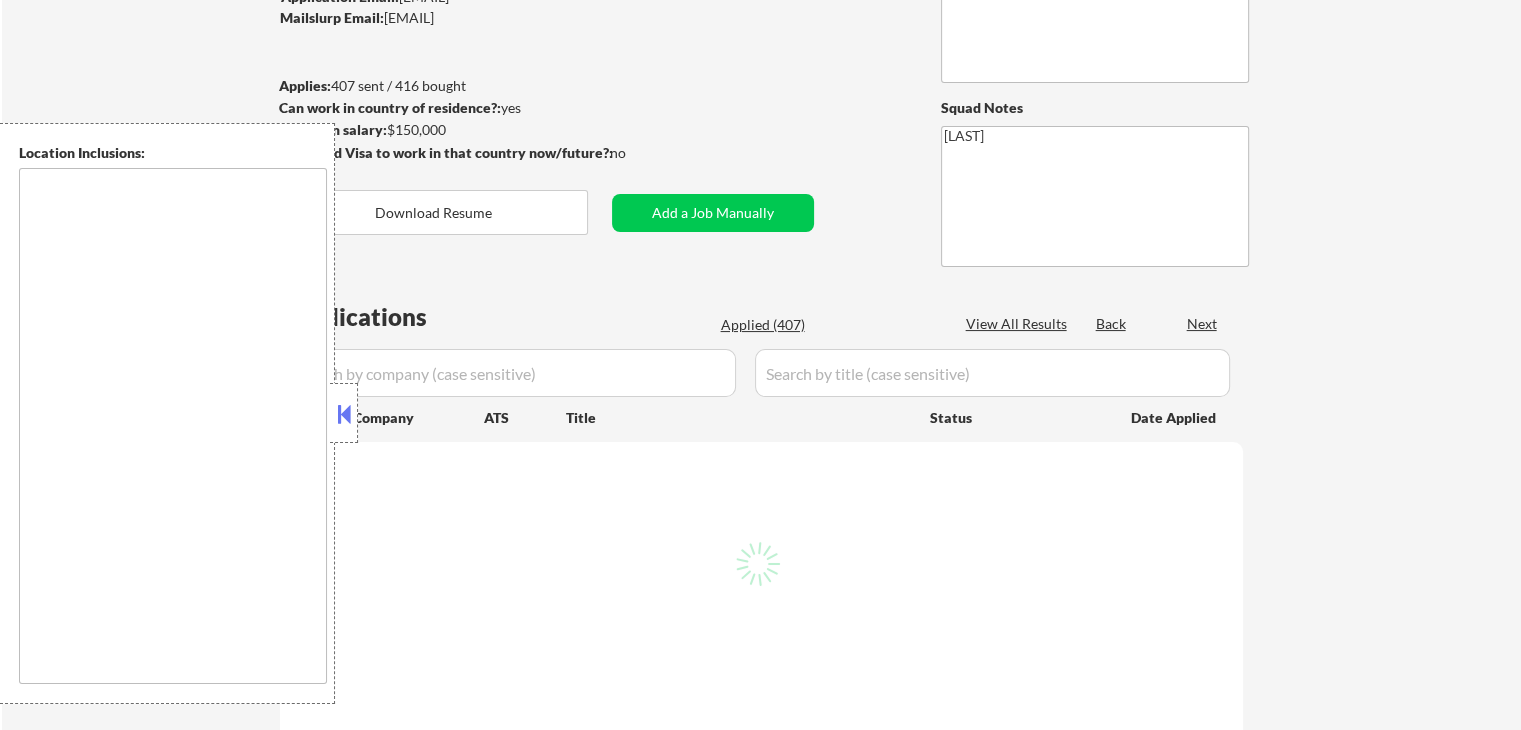 select on ""pending"" 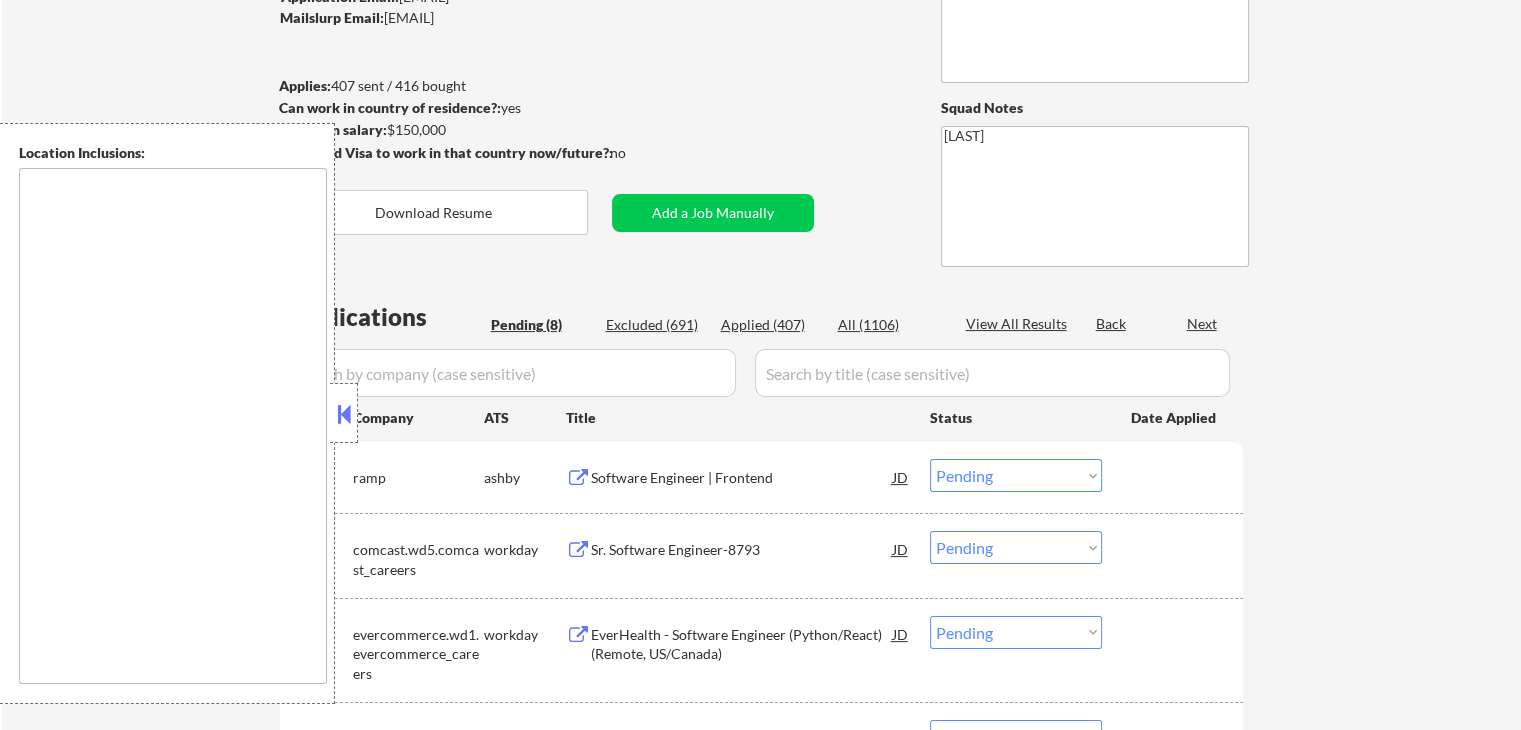 type on "remote" 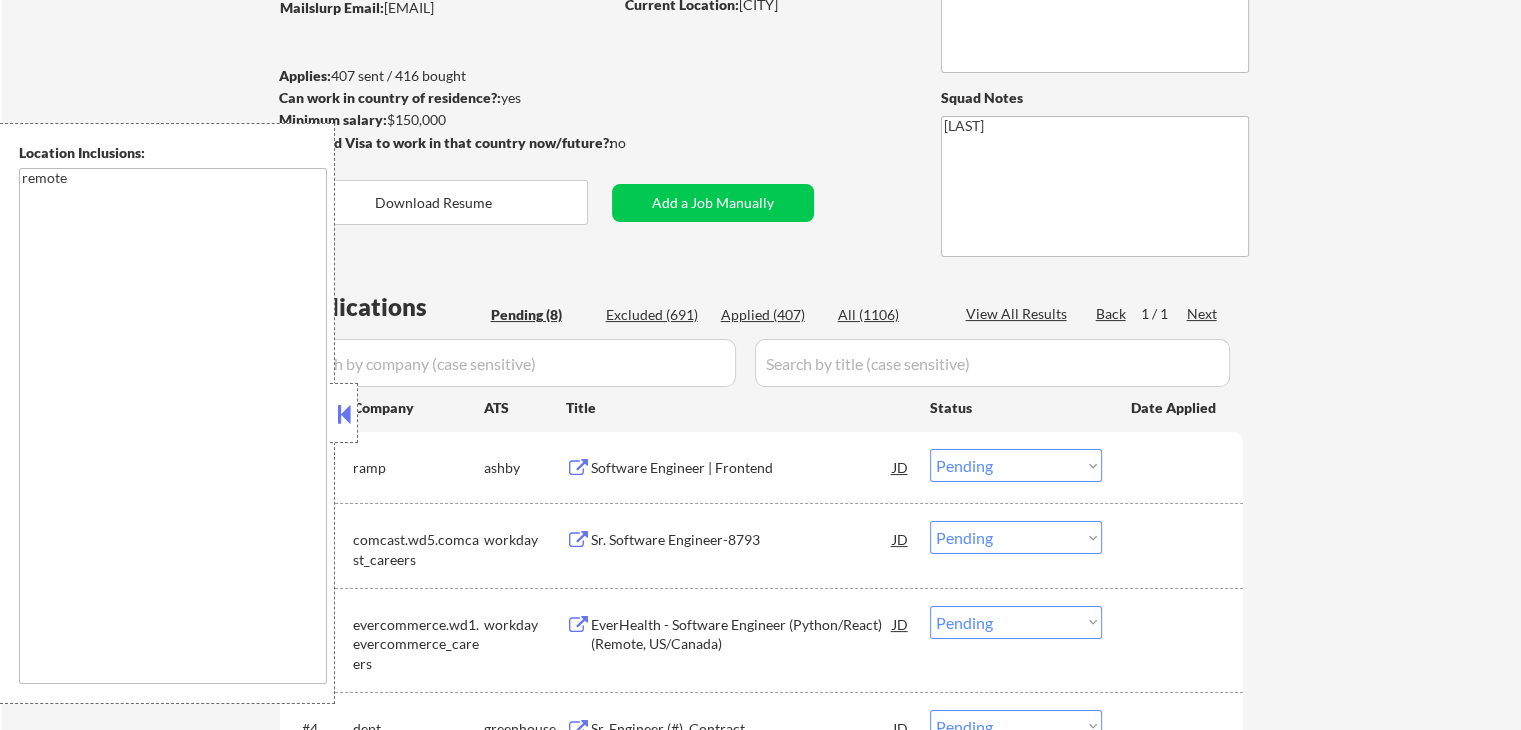 scroll, scrollTop: 200, scrollLeft: 0, axis: vertical 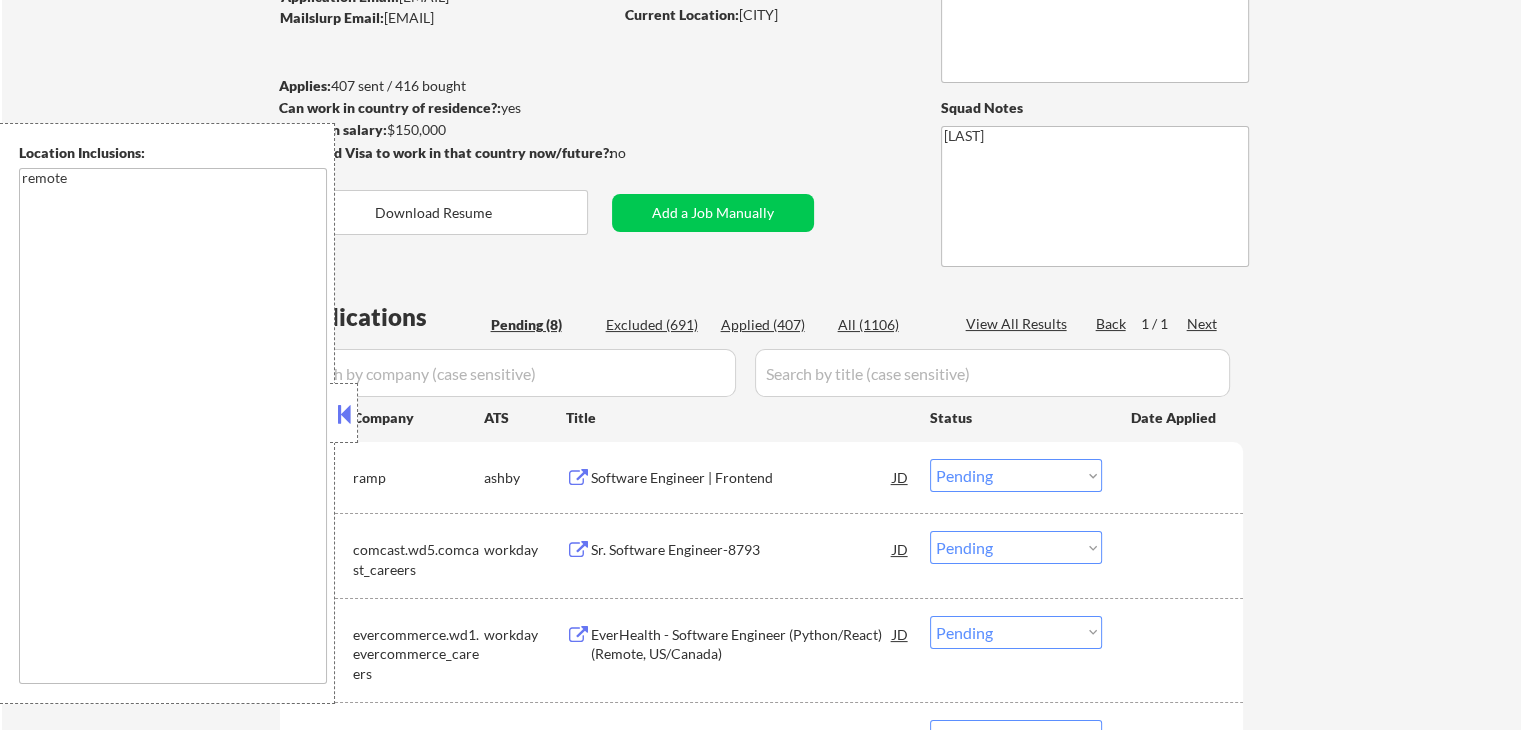 click at bounding box center (578, 478) 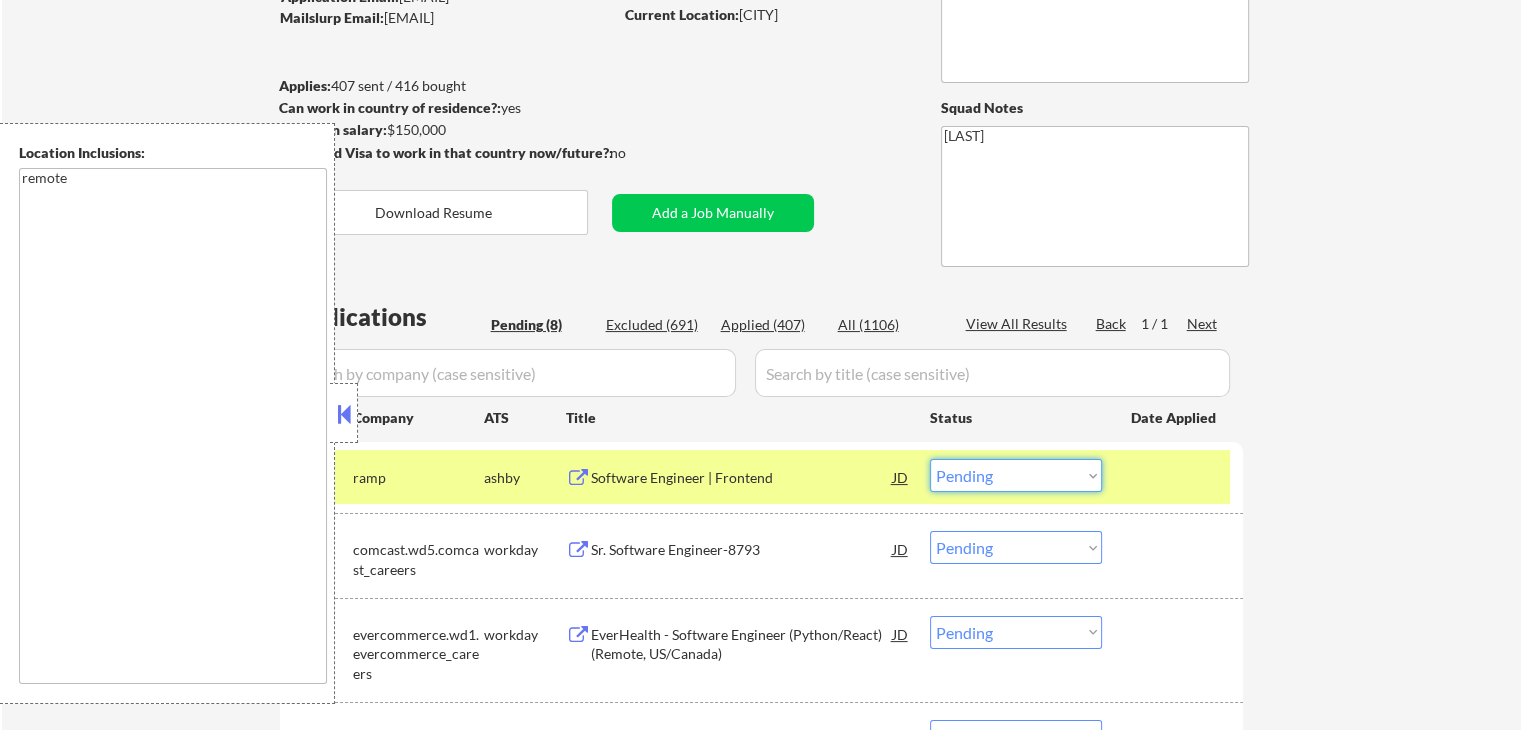 click on "Choose an option... Pending Applied Excluded (Questions) Excluded (Expired) Excluded (Location) Excluded (Bad Match) Excluded (Blocklist) Excluded (Salary) Excluded (Other)" at bounding box center [1016, 475] 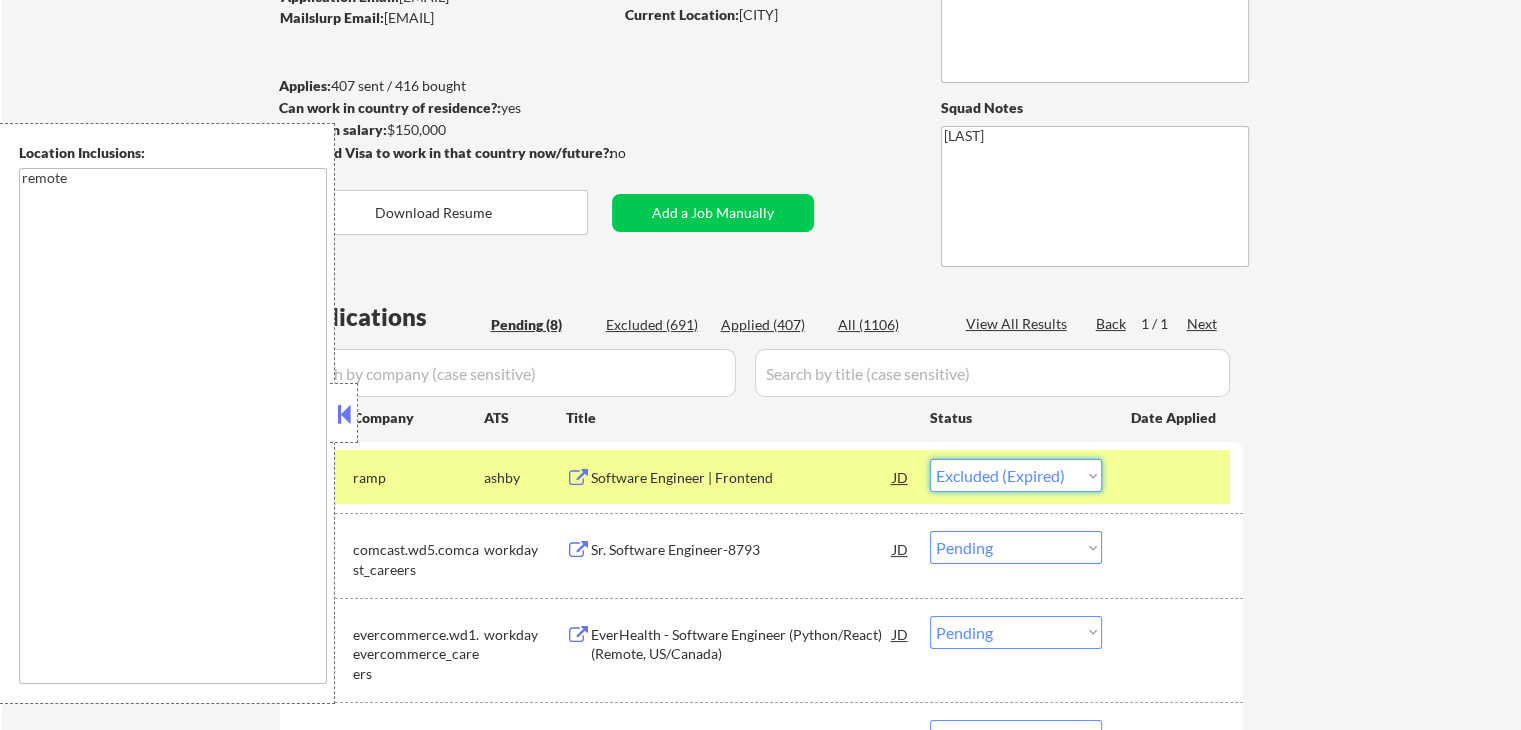 click on "Choose an option... Pending Applied Excluded (Questions) Excluded (Expired) Excluded (Location) Excluded (Bad Match) Excluded (Blocklist) Excluded (Salary) Excluded (Other)" at bounding box center [1016, 475] 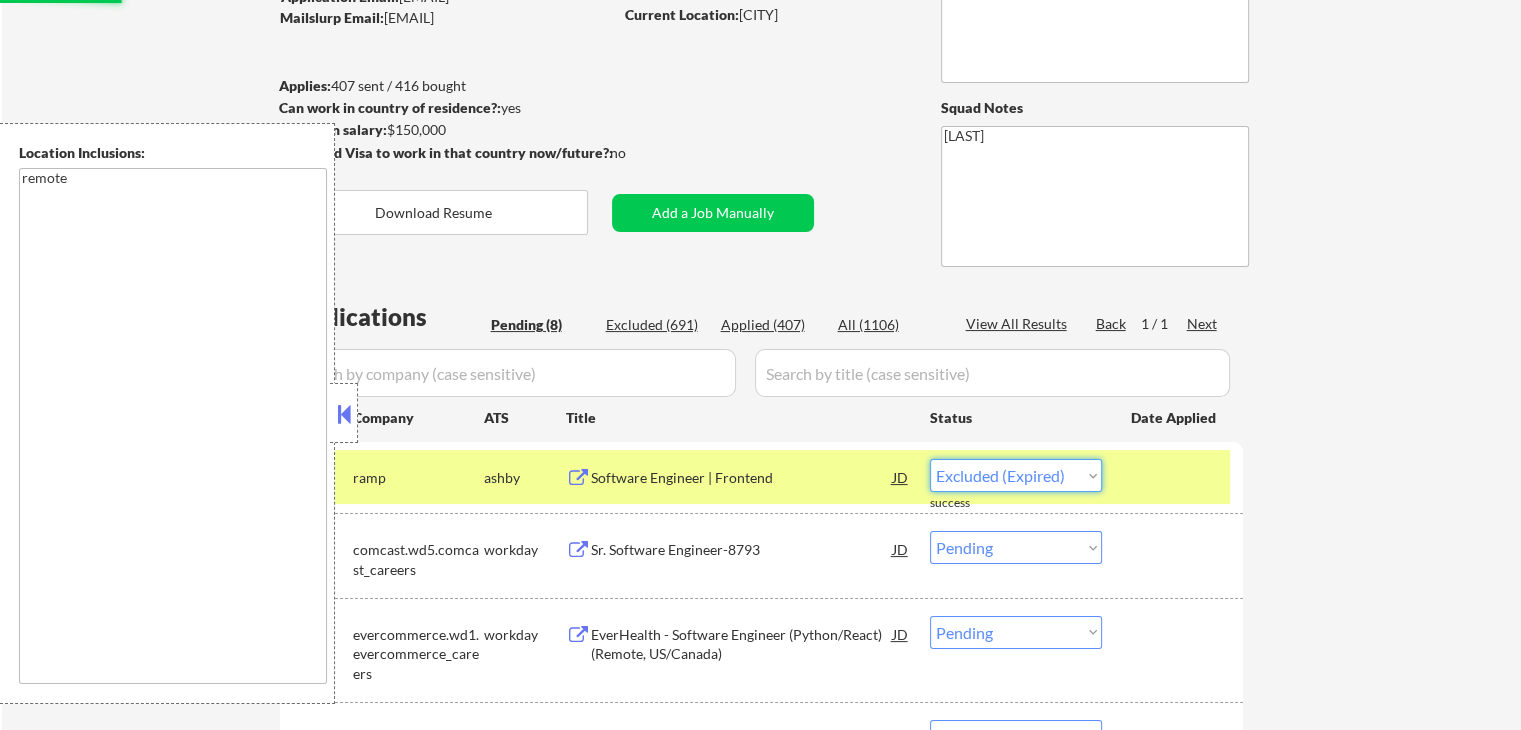 click on "Choose an option... Pending Applied Excluded (Questions) Excluded (Expired) Excluded (Location) Excluded (Bad Match) Excluded (Blocklist) Excluded (Salary) Excluded (Other)" at bounding box center [1016, 475] 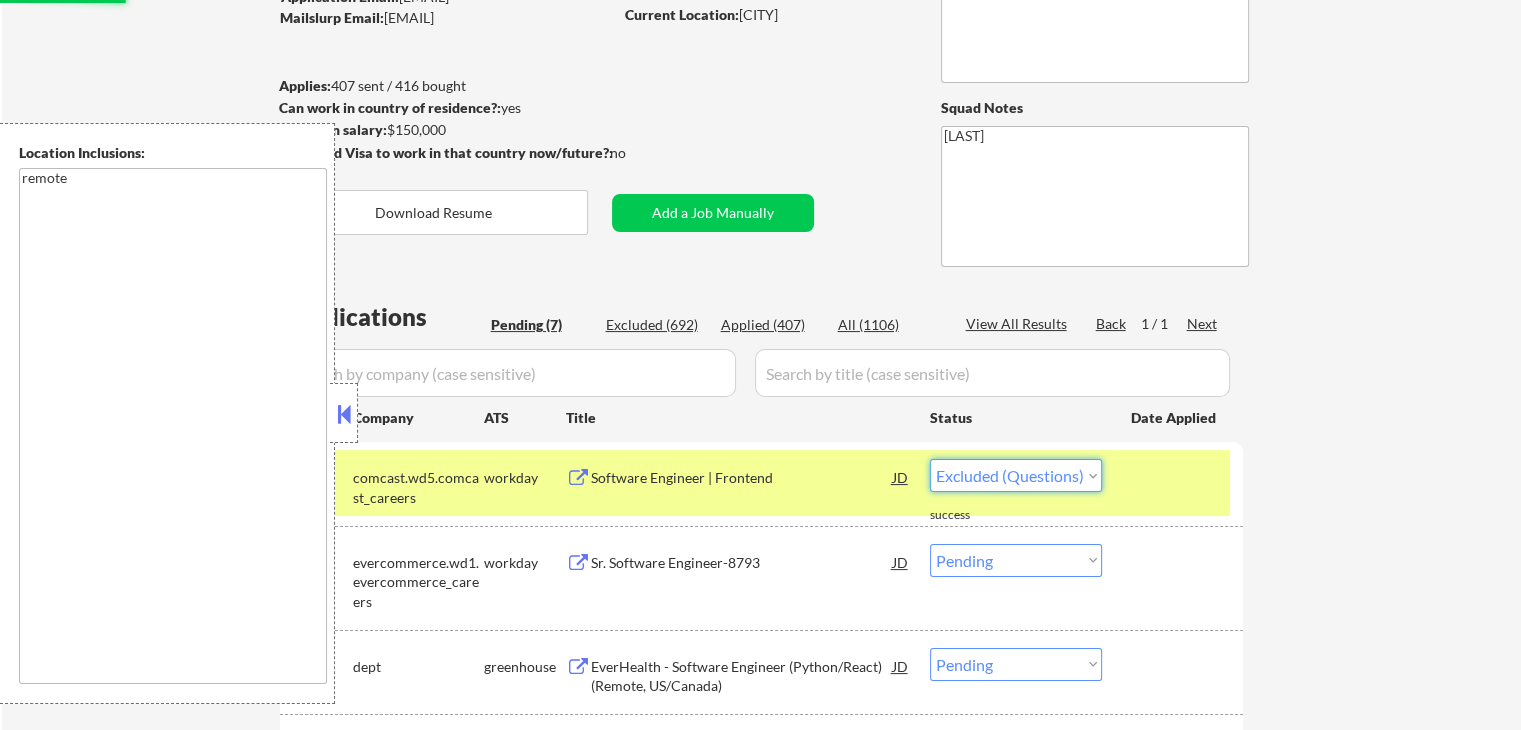 click on "Choose an option... Pending Applied Excluded (Questions) Excluded (Expired) Excluded (Location) Excluded (Bad Match) Excluded (Blocklist) Excluded (Salary) Excluded (Other)" at bounding box center [1016, 475] 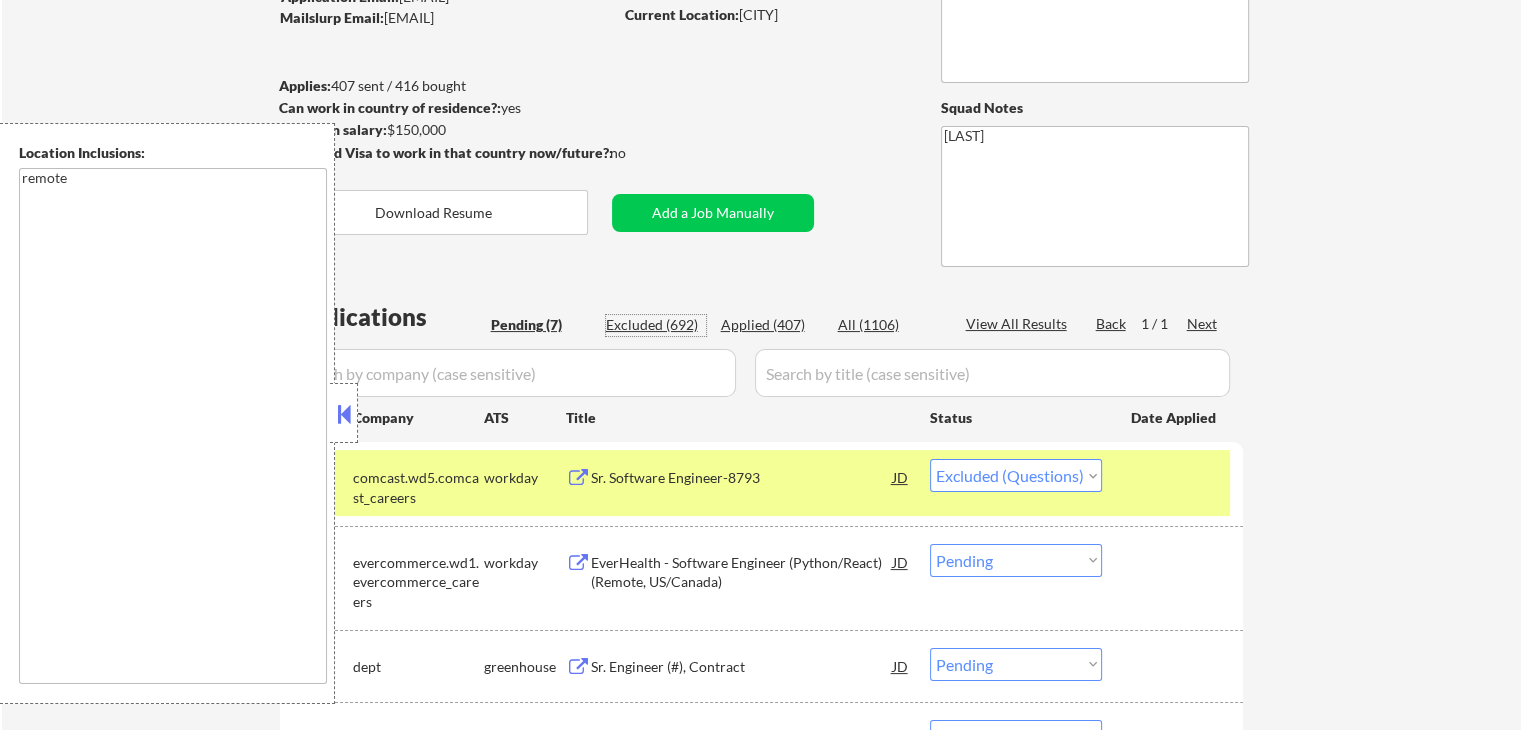 click on "Excluded (692)" at bounding box center [656, 325] 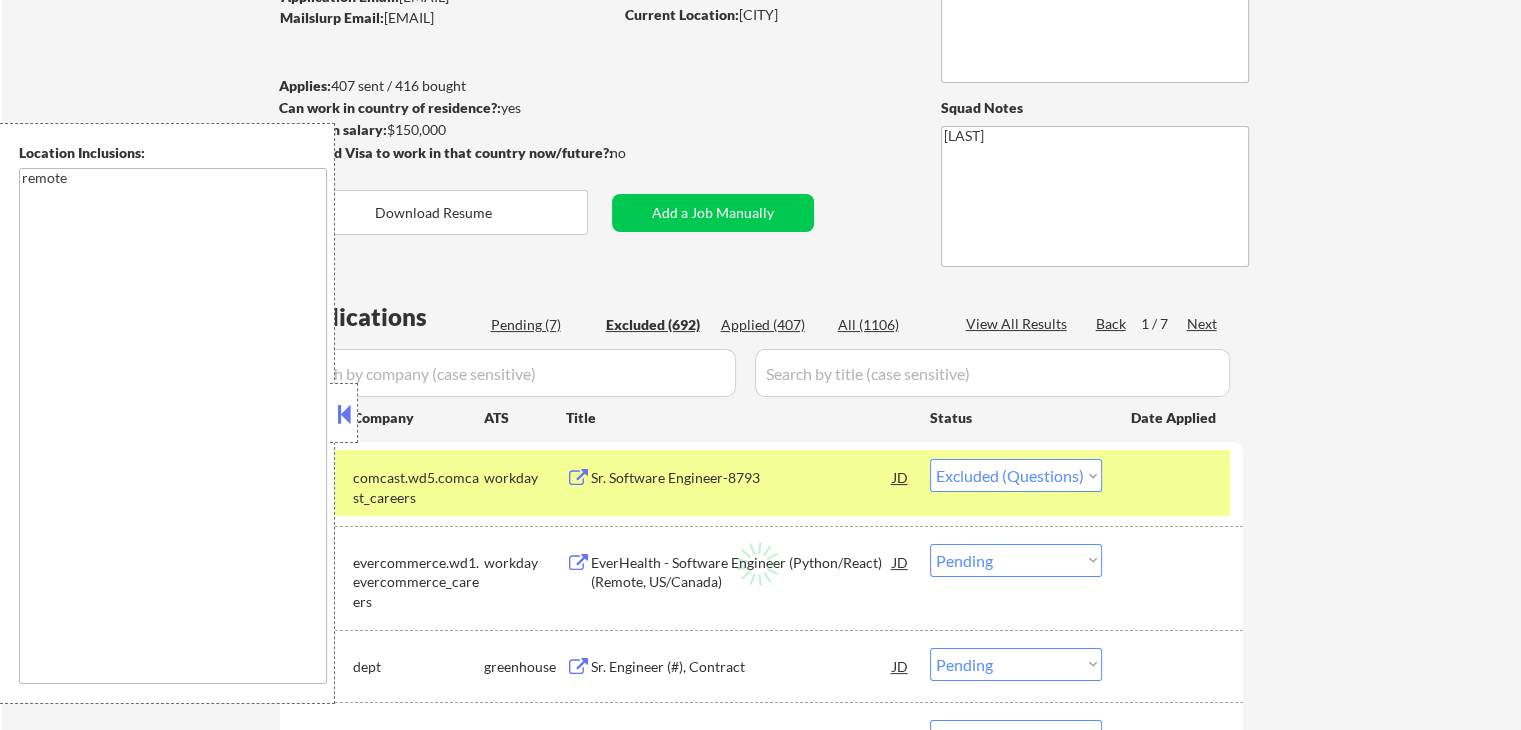 select on ""excluded__expired_"" 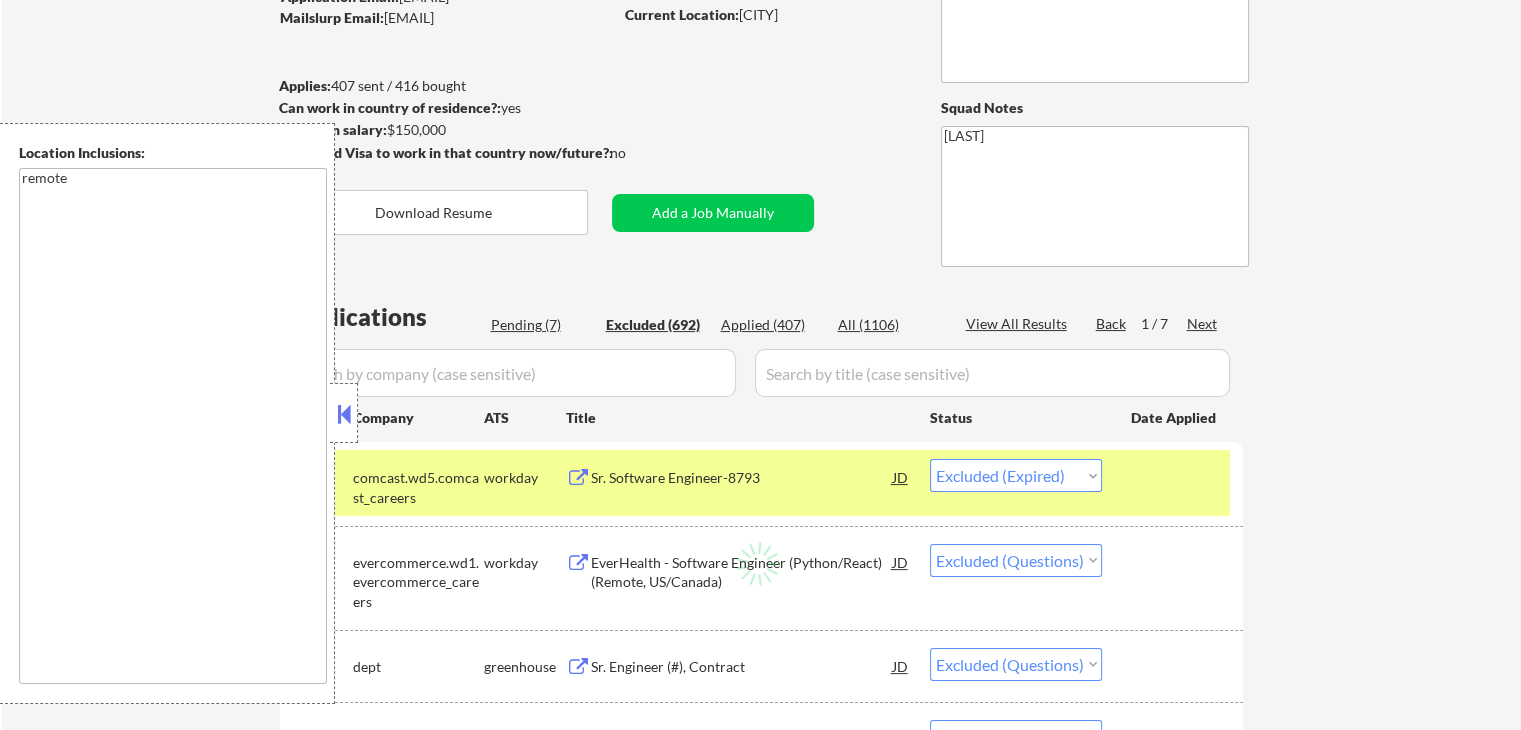 select on ""excluded"" 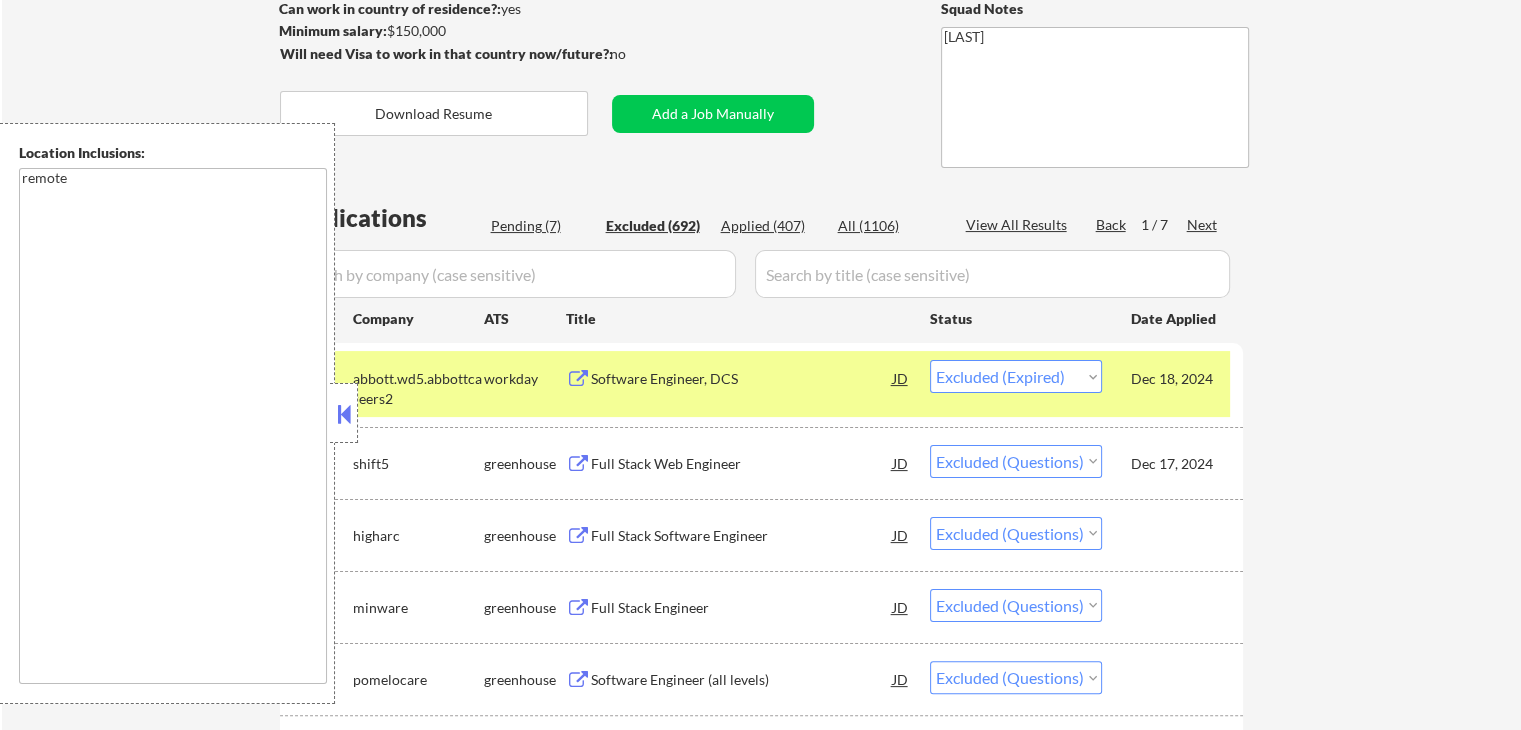 scroll, scrollTop: 300, scrollLeft: 0, axis: vertical 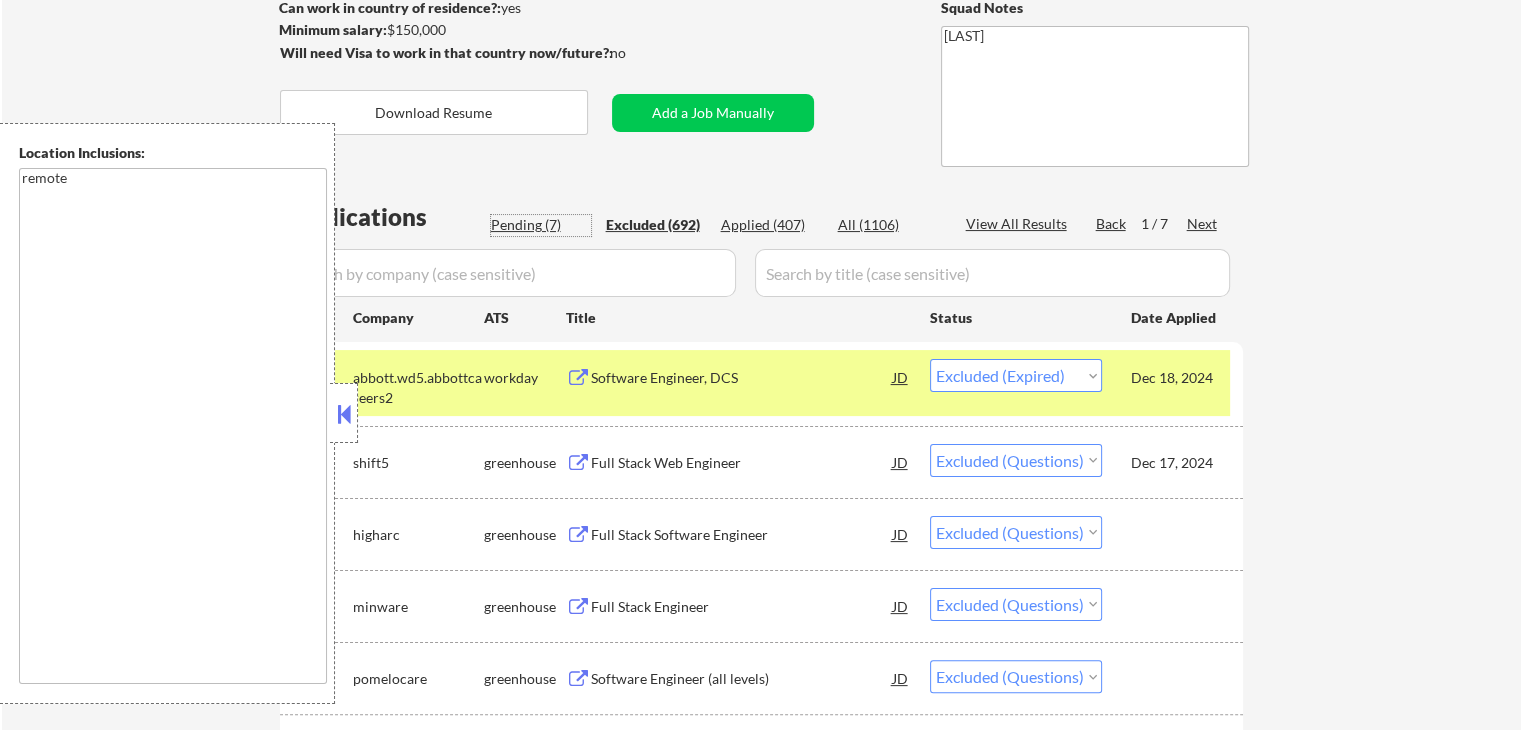 click on "Pending (7)" at bounding box center (541, 225) 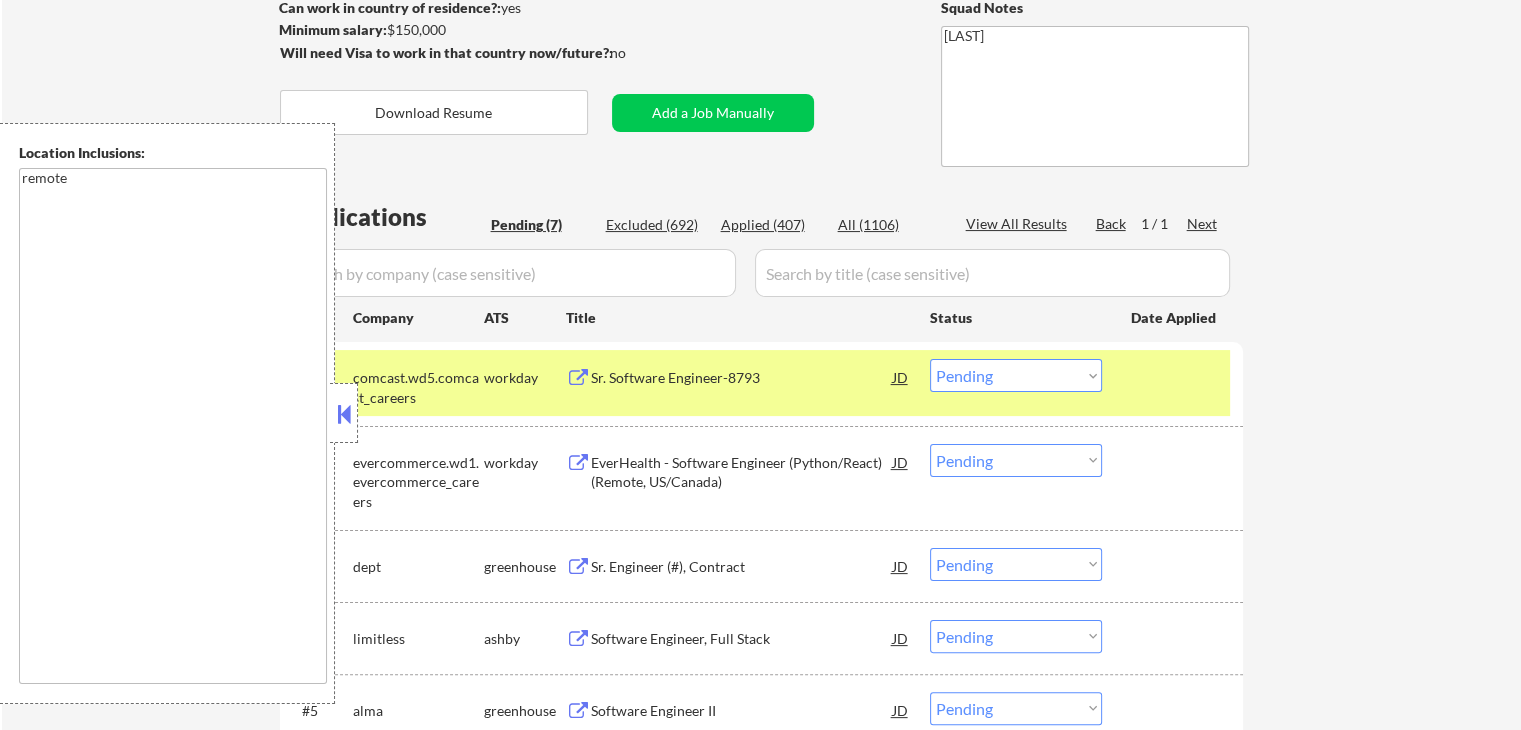 click on "Excluded (692)" at bounding box center (656, 225) 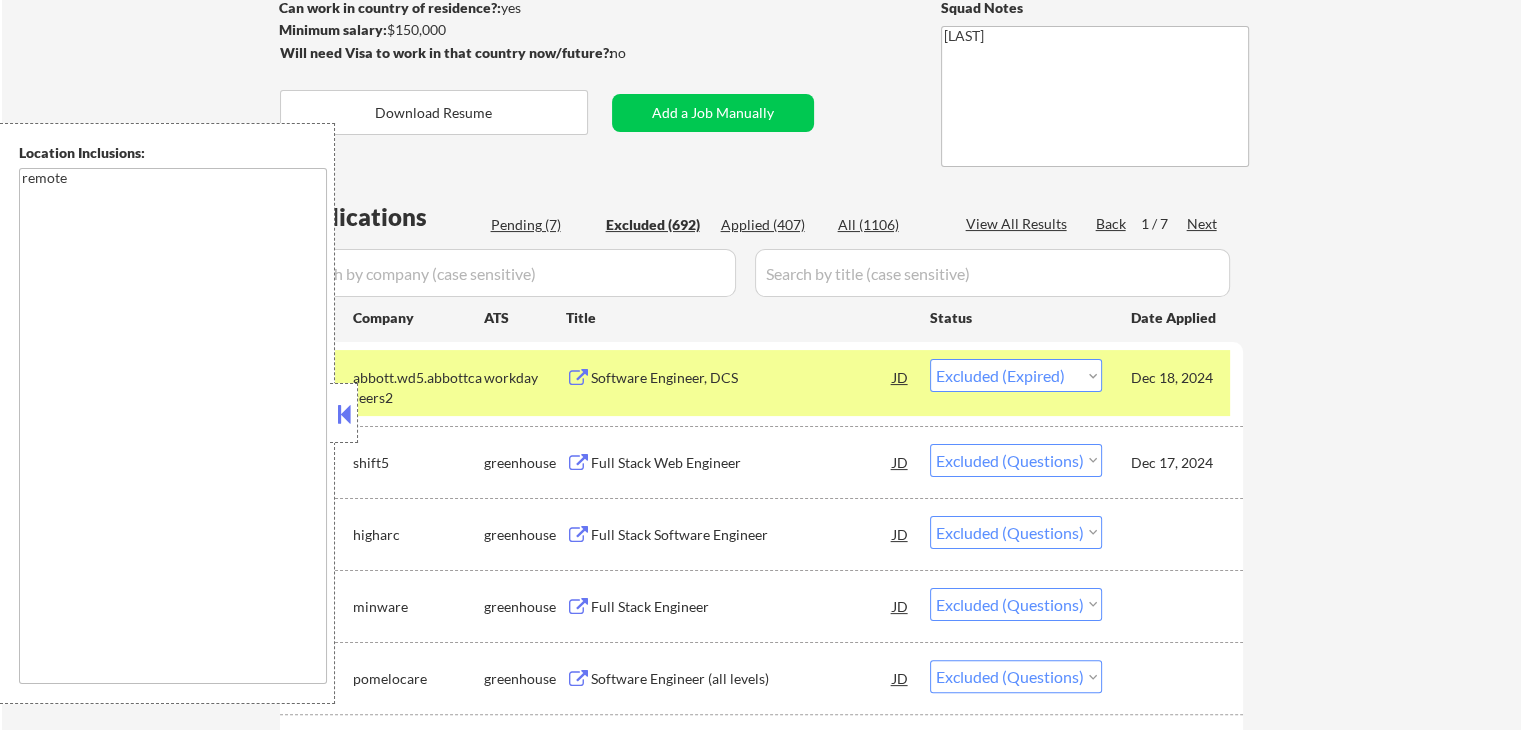 click on "← Return to /applysquad Mailslurp Inbox Job Search Builder [FIRST] [LAST] User Email: [EMAIL] Application Email: [EMAIL] Mailslurp Email: [EMAIL] LinkedIn: linkedin.com/in/[NAME]
Phone: [PHONE] Current Location: [CITY] Applies: 407 sent / 416 bought Internal Notes Bought another 200! yay! So now 416 total 5/7 tf Can work in country of residence?: yes Squad Notes Minimum salary: $150,000 Will need Visa to work in that country now/future?: no Download Resume Add a Job Manually [LAST] Applications Pending (7) Excluded (692) Applied (407) All (1106) View All Results Back 1 / 7
Next Company ATS Title Status Date Applied #1 abbott.wd5.abbottcareers2 workday Software Engineer, DCS JD Choose an option... Pending Applied Excluded (Questions) Excluded (Expired) Excluded (Location) Excluded (Bad Match) Excluded (Blocklist) Excluded (Salary) Excluded (Other) Dec 18, 2024 success #2 shift5 greenhouse Full Stack Web Engineer JD Pending #3 JD" at bounding box center [761, 3820] 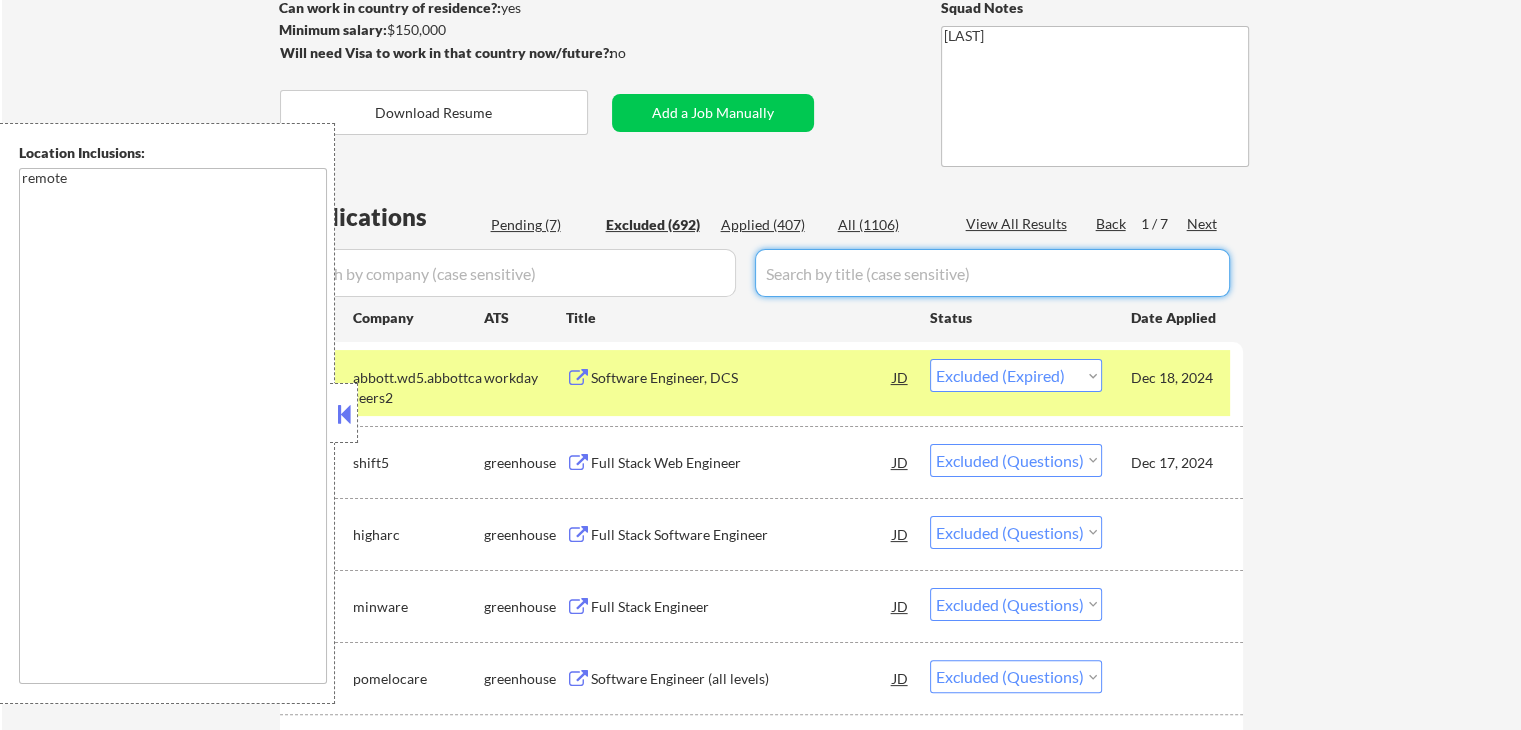 click on "Applications Pending (7) Excluded (692) Applied (407) All (1106) View All Results Back 1 / 7
Next Company ATS Title Status Date Applied #1 abbott.wd5.abbottcareers2 workday Software Engineer, DCS JD Choose an option... Pending Applied Excluded (Questions) Excluded (Expired) Excluded (Location) Excluded (Bad Match) Excluded (Blocklist) Excluded (Salary) Excluded (Other) Dec 18, 2024 success #2 shift5 greenhouse Full Stack Web Engineer JD Choose an option... Pending Applied Excluded (Questions) Excluded (Expired) Excluded (Location) Excluded (Bad Match) Excluded (Blocklist) Excluded (Salary) Excluded (Other) Dec 17, 2024 #3 higharc greenhouse Full Stack Software Engineer JD Choose an option... Pending Applied Excluded (Questions) Excluded (Expired) Excluded (Location) Excluded (Bad Match) Excluded (Blocklist) Excluded (Salary) Excluded (Other) #4 minware greenhouse Full Stack Engineer JD Choose an option... Pending Applied Excluded (Questions) Excluded (Expired) Excluded (Location) Excluded (Bad Match) #5 JD" at bounding box center (761, 4011) 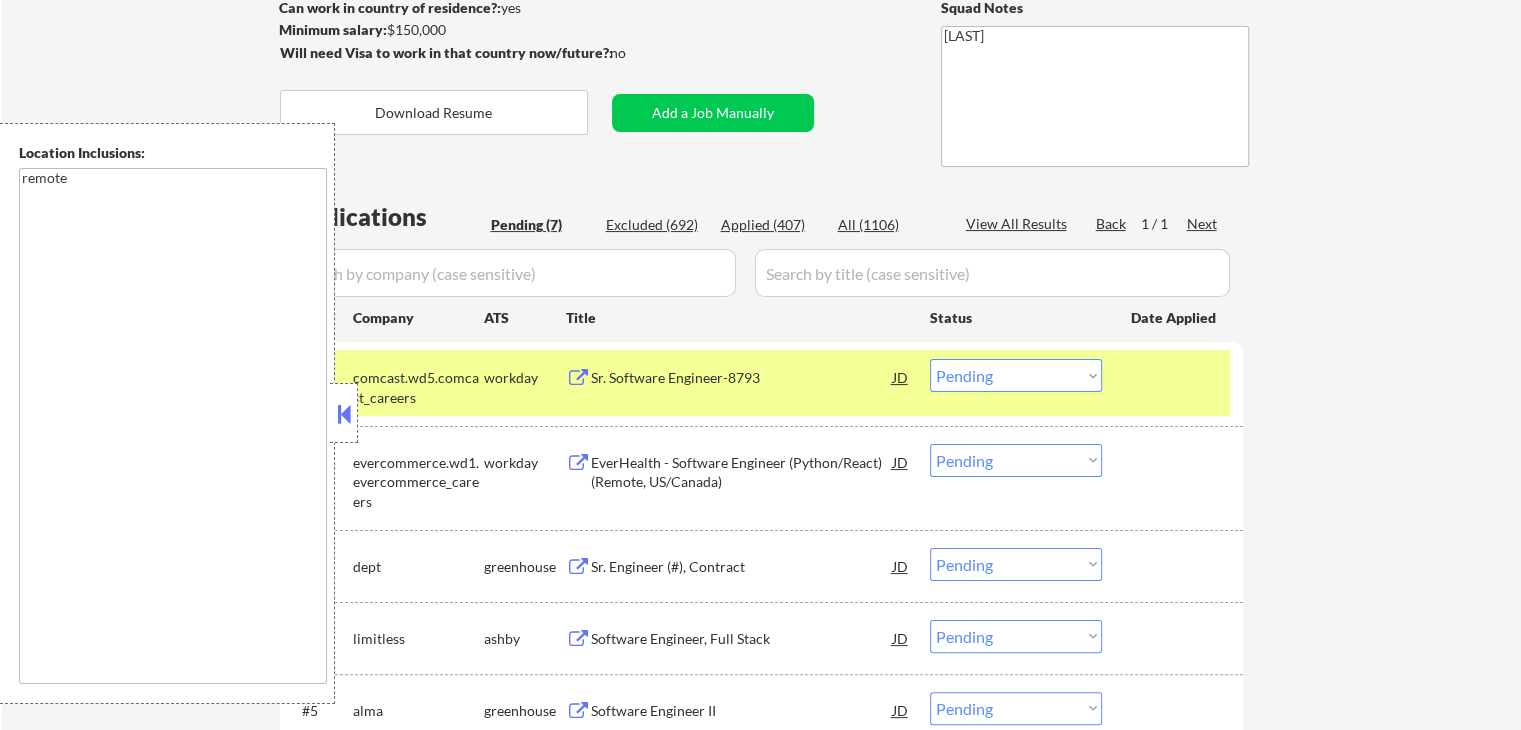 click at bounding box center [578, 378] 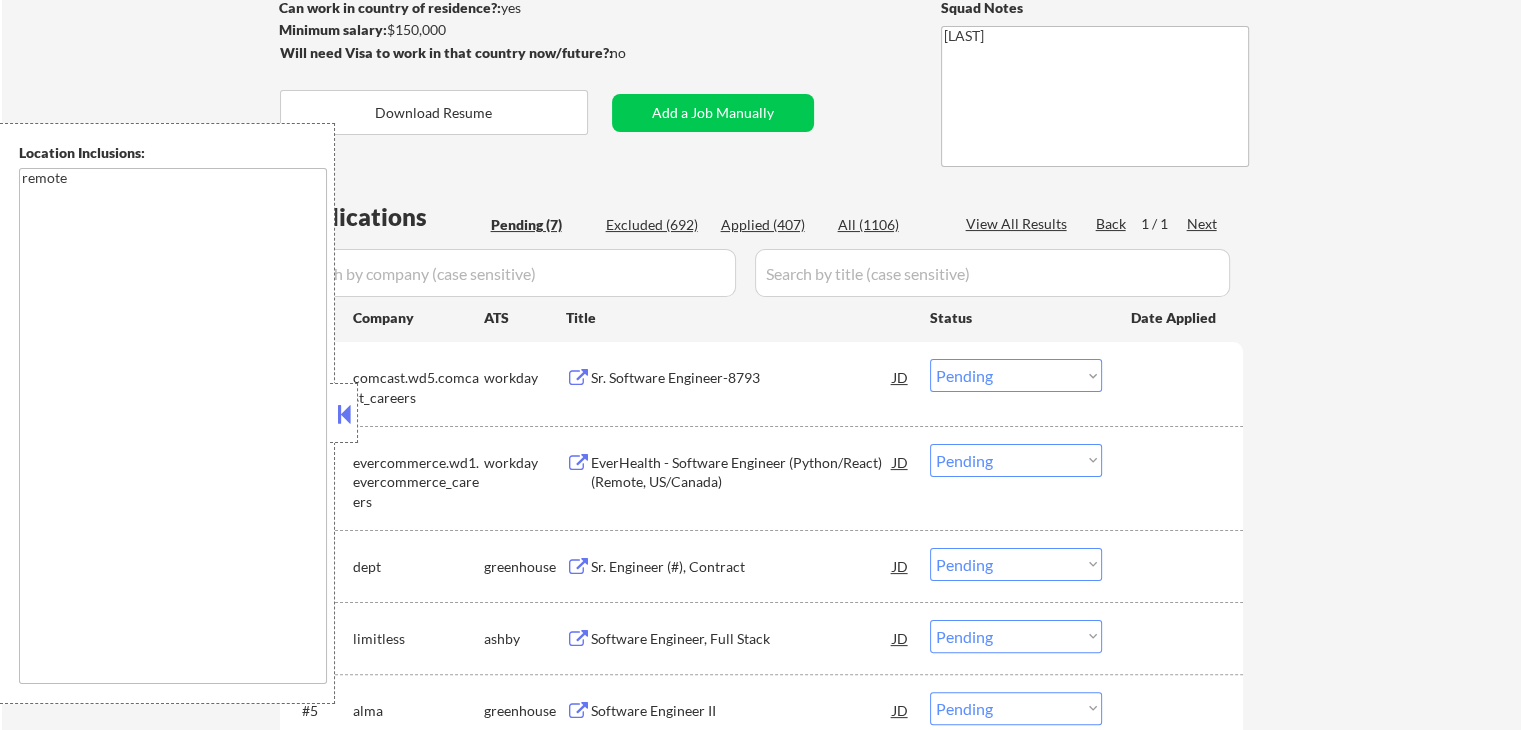 type 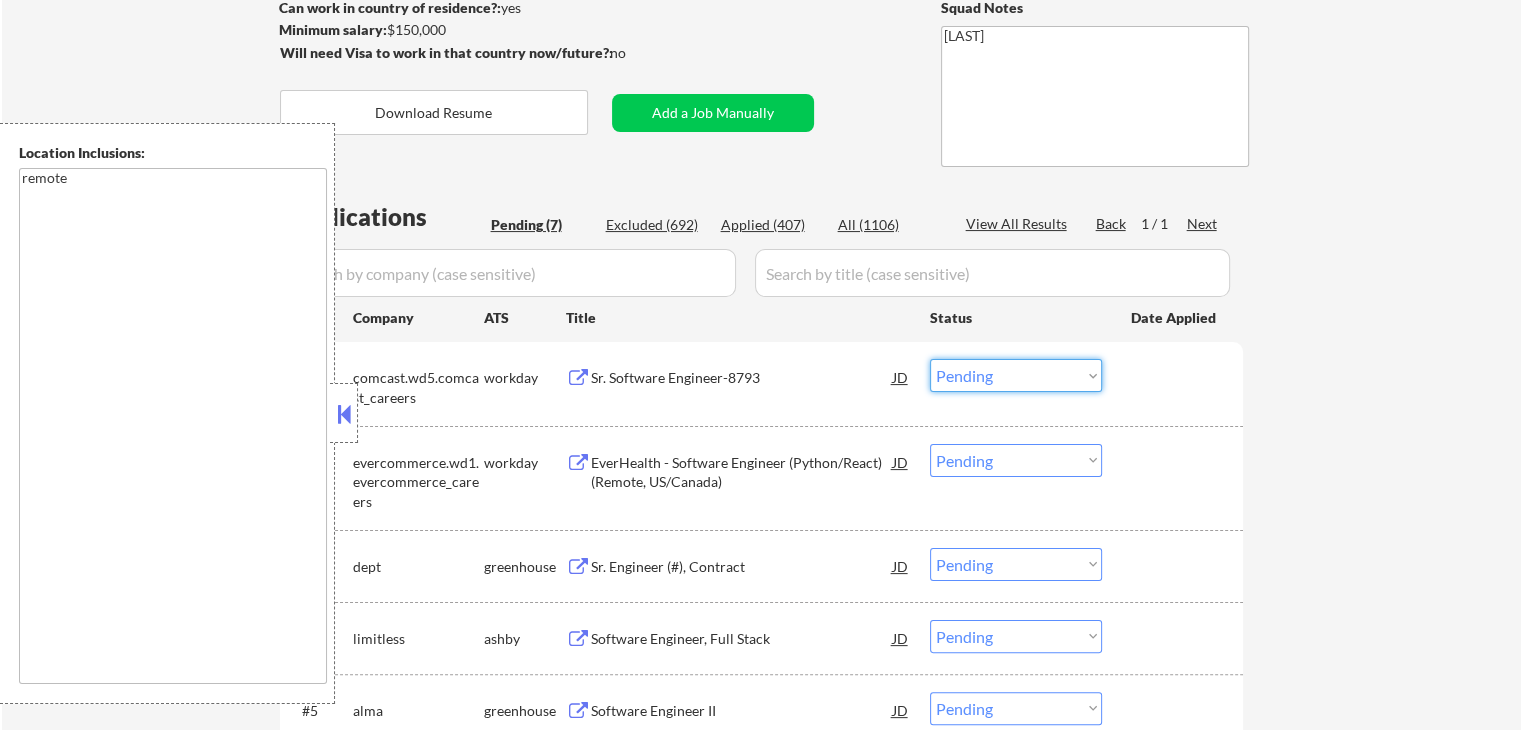 click on "Choose an option... Pending Applied Excluded (Questions) Excluded (Expired) Excluded (Location) Excluded (Bad Match) Excluded (Blocklist) Excluded (Salary) Excluded (Other)" at bounding box center [1016, 375] 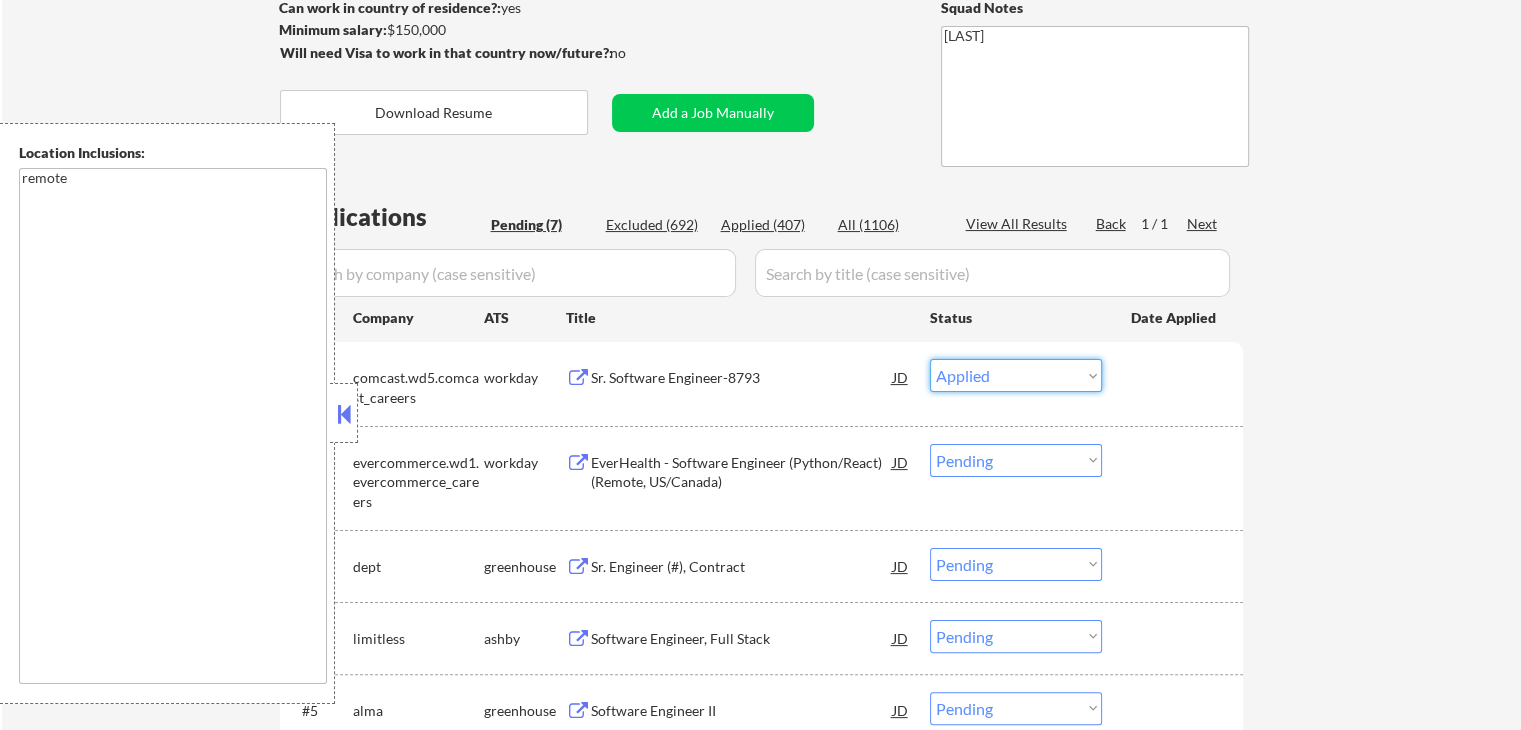 click on "Choose an option... Pending Applied Excluded (Questions) Excluded (Expired) Excluded (Location) Excluded (Bad Match) Excluded (Blocklist) Excluded (Salary) Excluded (Other)" at bounding box center (1016, 375) 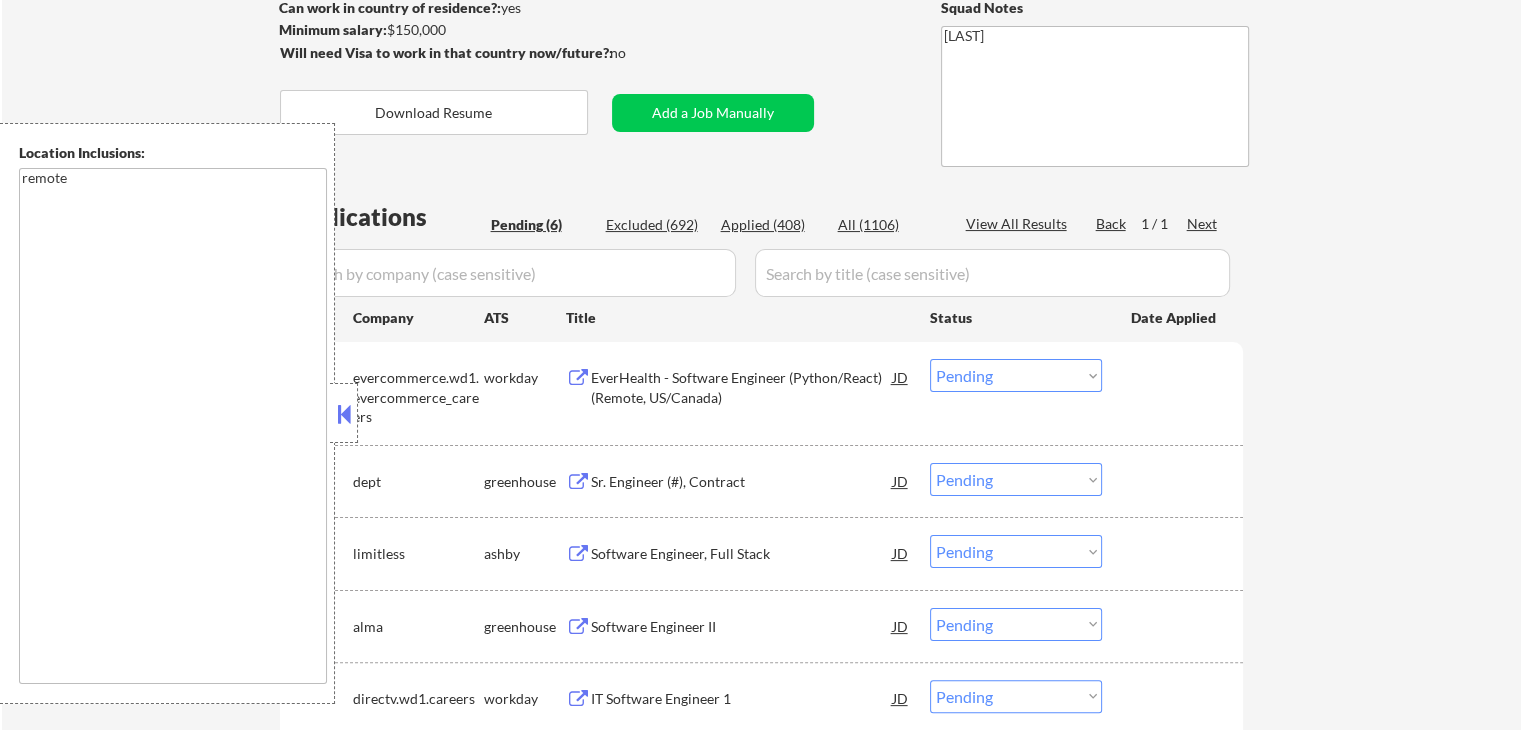 click at bounding box center [578, 378] 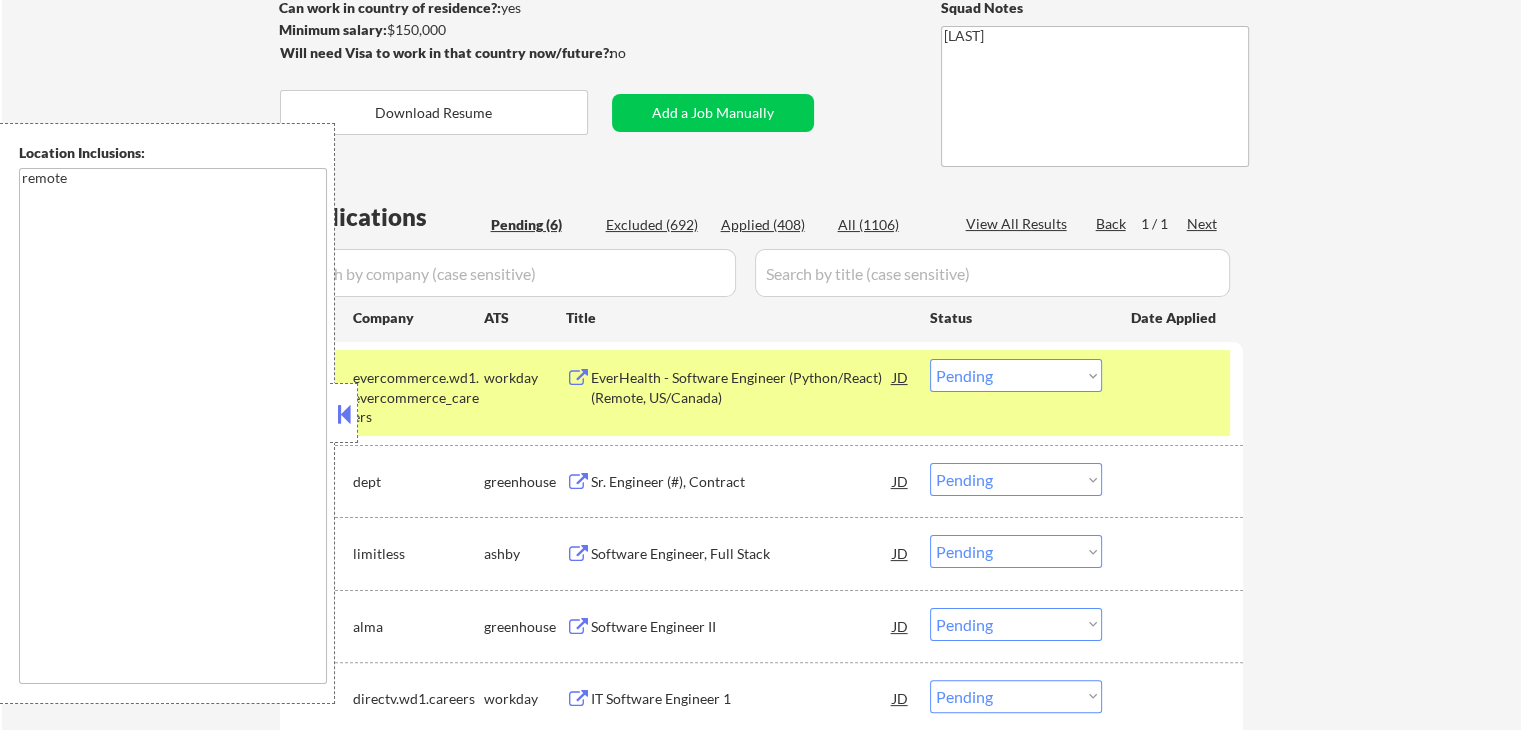 click on "Choose an option... Pending Applied Excluded (Questions) Excluded (Expired) Excluded (Location) Excluded (Bad Match) Excluded (Blocklist) Excluded (Salary) Excluded (Other)" at bounding box center [1016, 375] 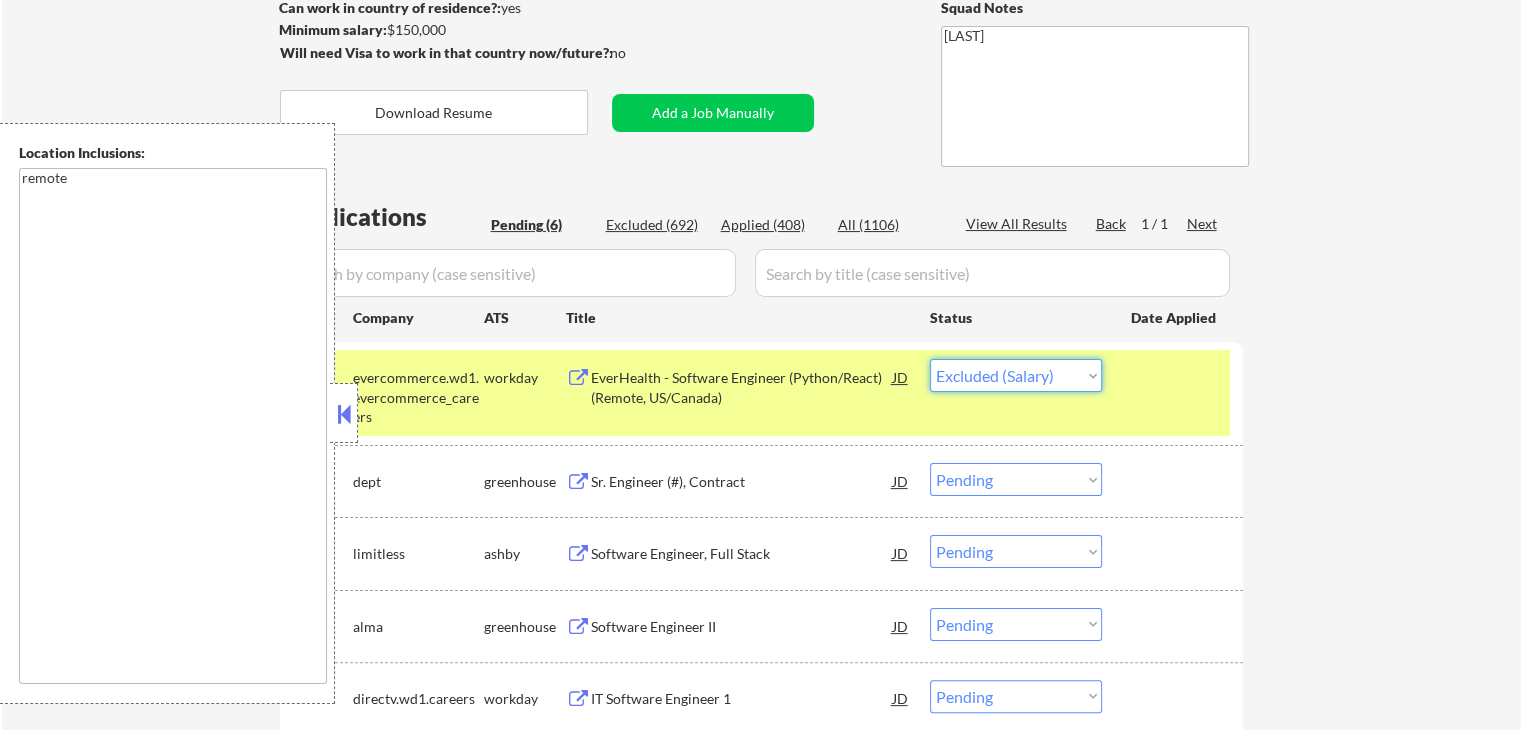 click on "Choose an option... Pending Applied Excluded (Questions) Excluded (Expired) Excluded (Location) Excluded (Bad Match) Excluded (Blocklist) Excluded (Salary) Excluded (Other)" at bounding box center [1016, 375] 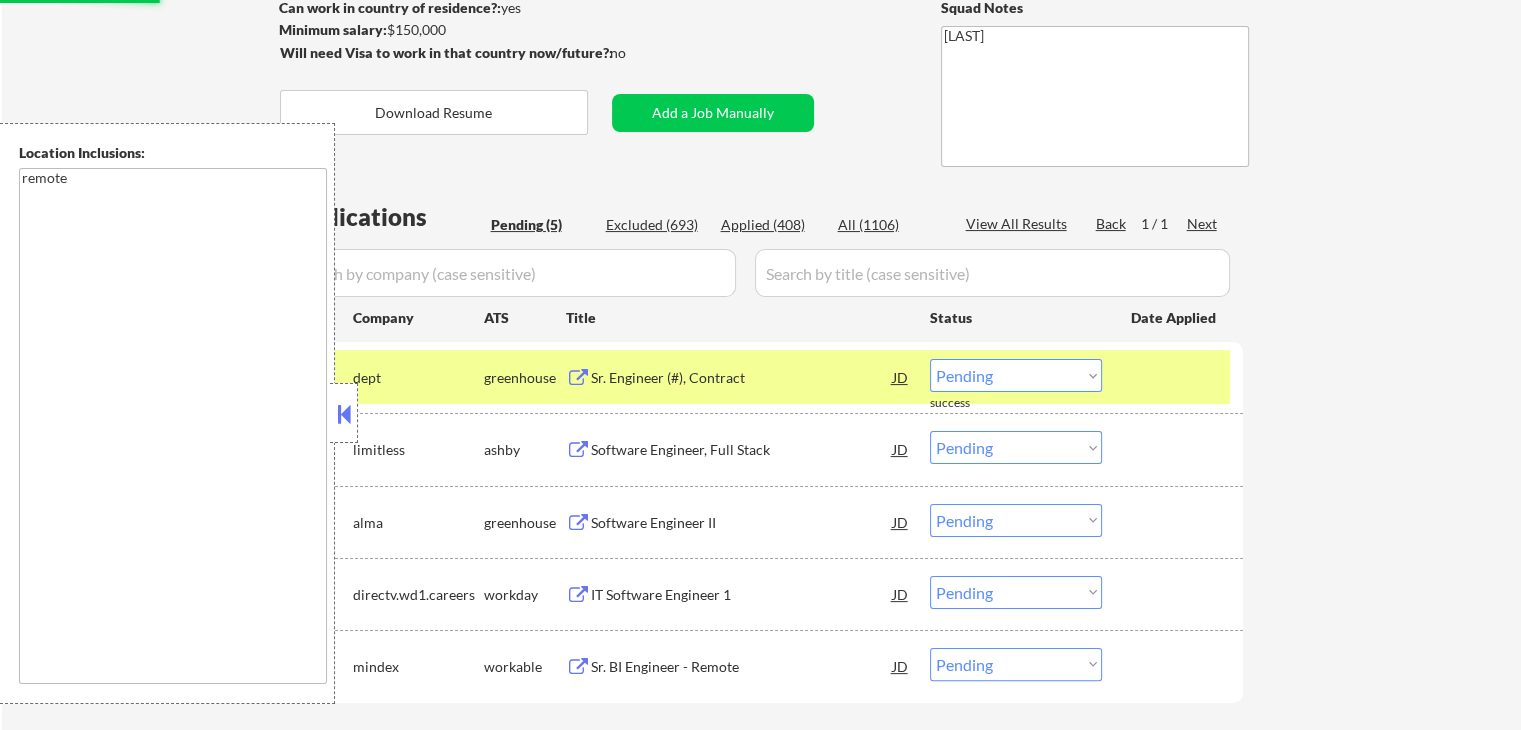 click at bounding box center (578, 378) 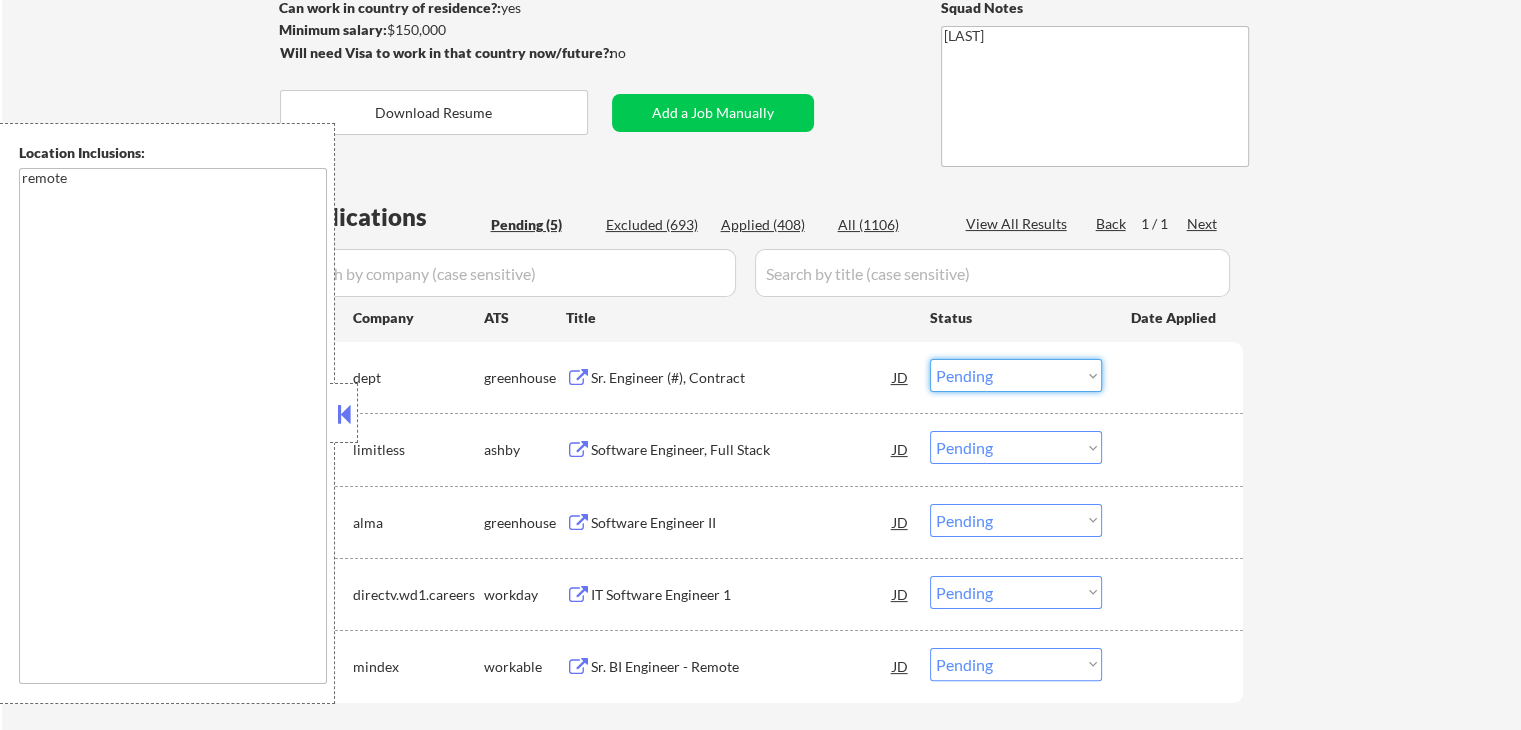 click on "Choose an option... Pending Applied Excluded (Questions) Excluded (Expired) Excluded (Location) Excluded (Bad Match) Excluded (Blocklist) Excluded (Salary) Excluded (Other)" at bounding box center [1016, 375] 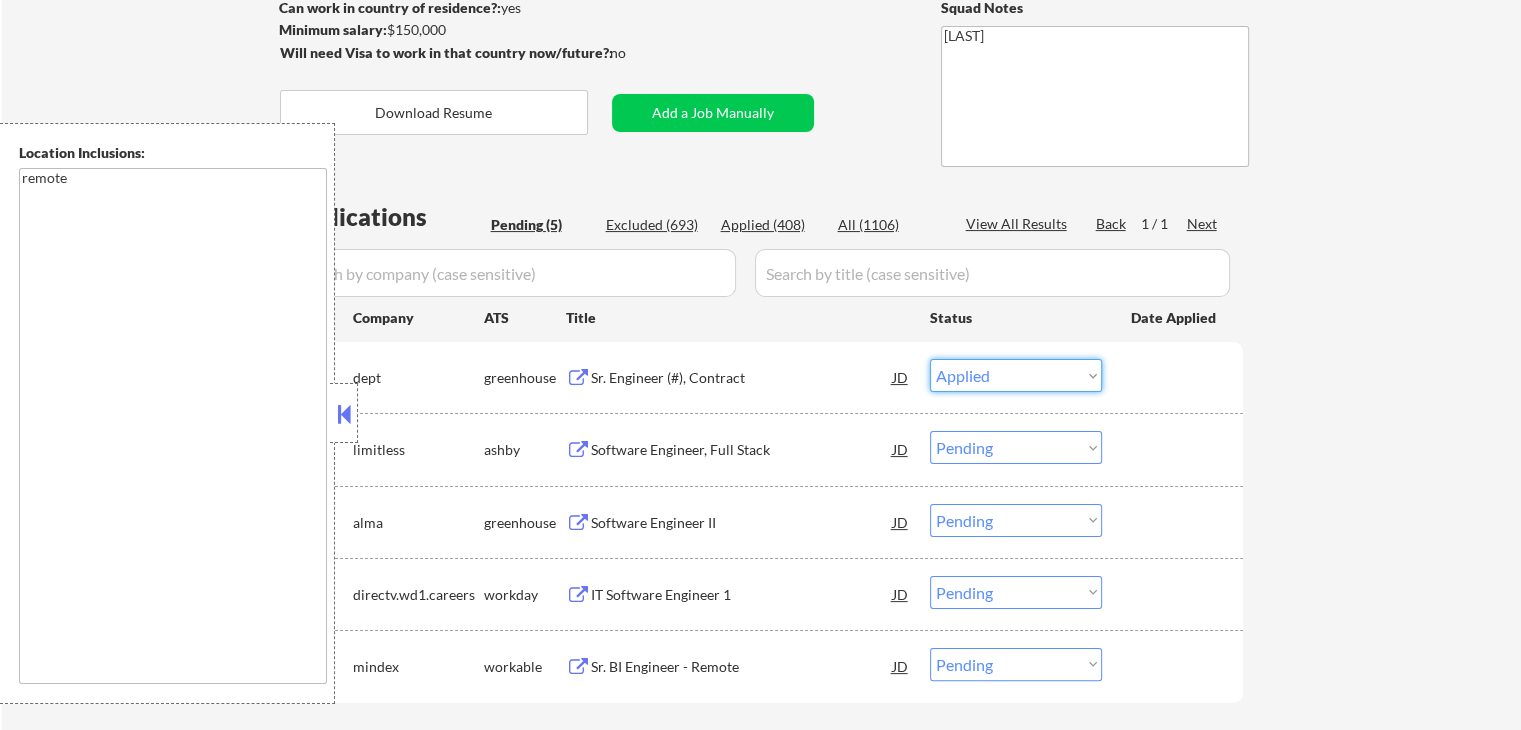 click on "Choose an option... Pending Applied Excluded (Questions) Excluded (Expired) Excluded (Location) Excluded (Bad Match) Excluded (Blocklist) Excluded (Salary) Excluded (Other)" at bounding box center [1016, 375] 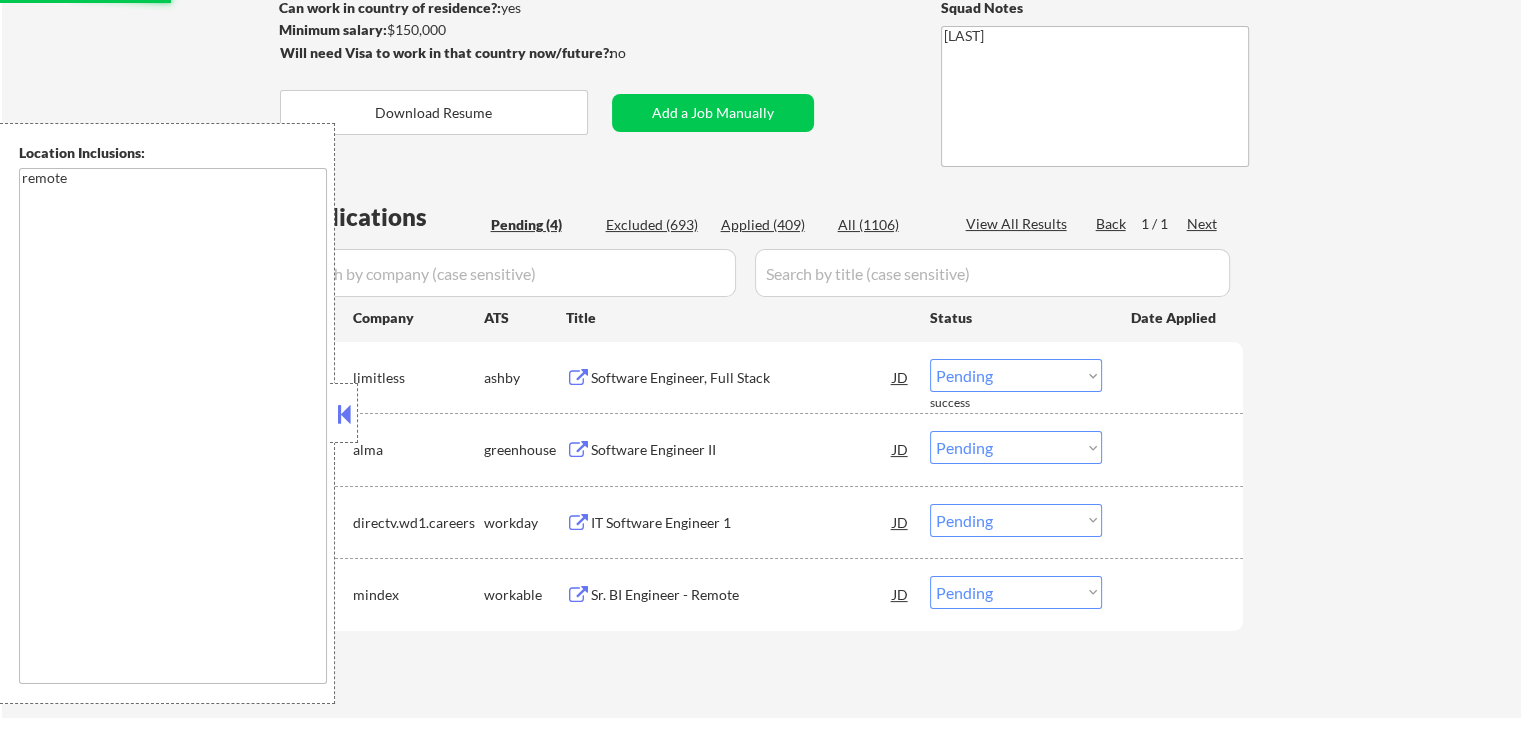 click at bounding box center (578, 378) 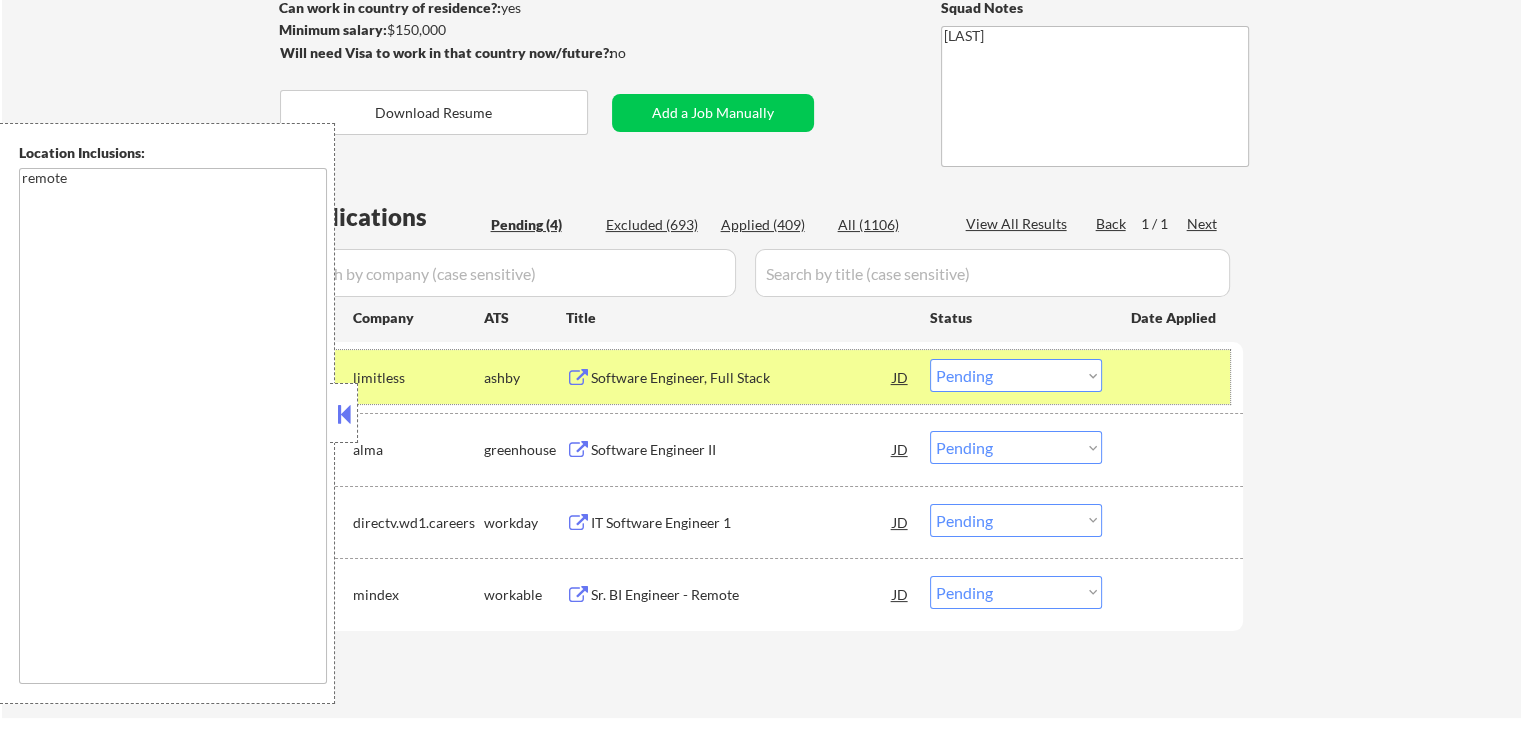 click on "#1 limitless ashby Software Engineer, Full Stack JD Choose an option... Pending Applied Excluded (Questions) Excluded (Expired) Excluded (Location) Excluded (Bad Match) Excluded (Blocklist) Excluded (Salary) Excluded (Other)" at bounding box center (758, 377) 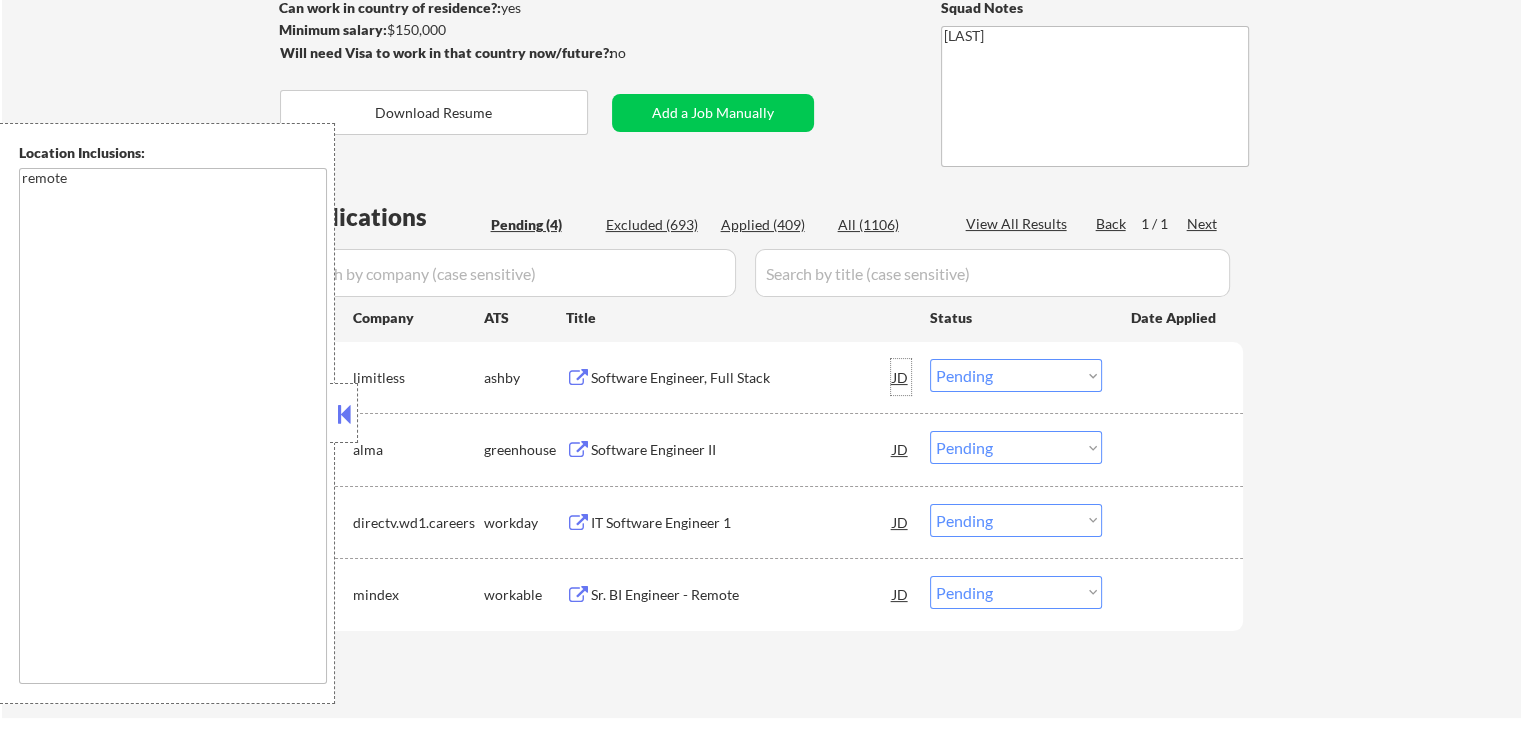 click on "JD" at bounding box center [901, 377] 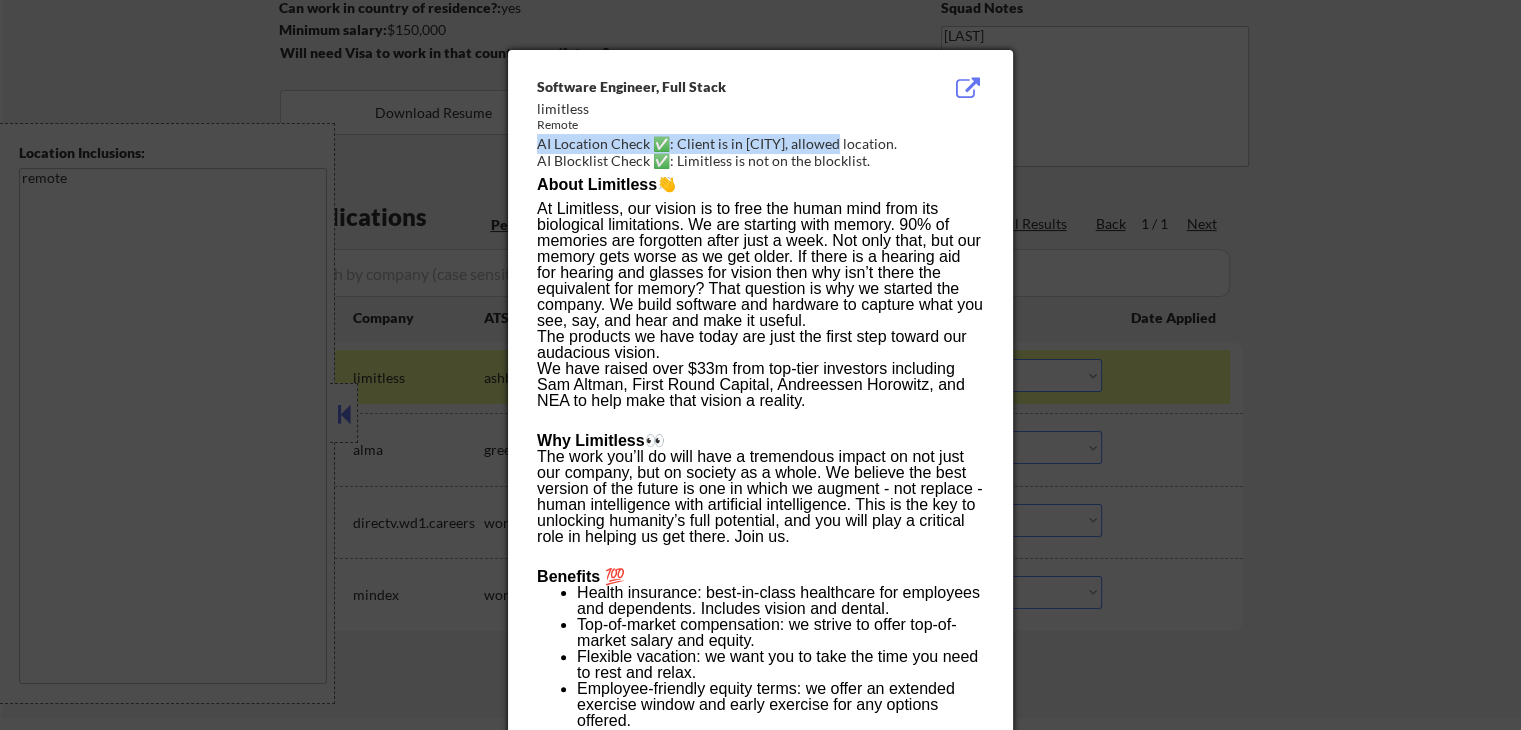 drag, startPoint x: 837, startPoint y: 145, endPoint x: 751, endPoint y: 142, distance: 86.05231 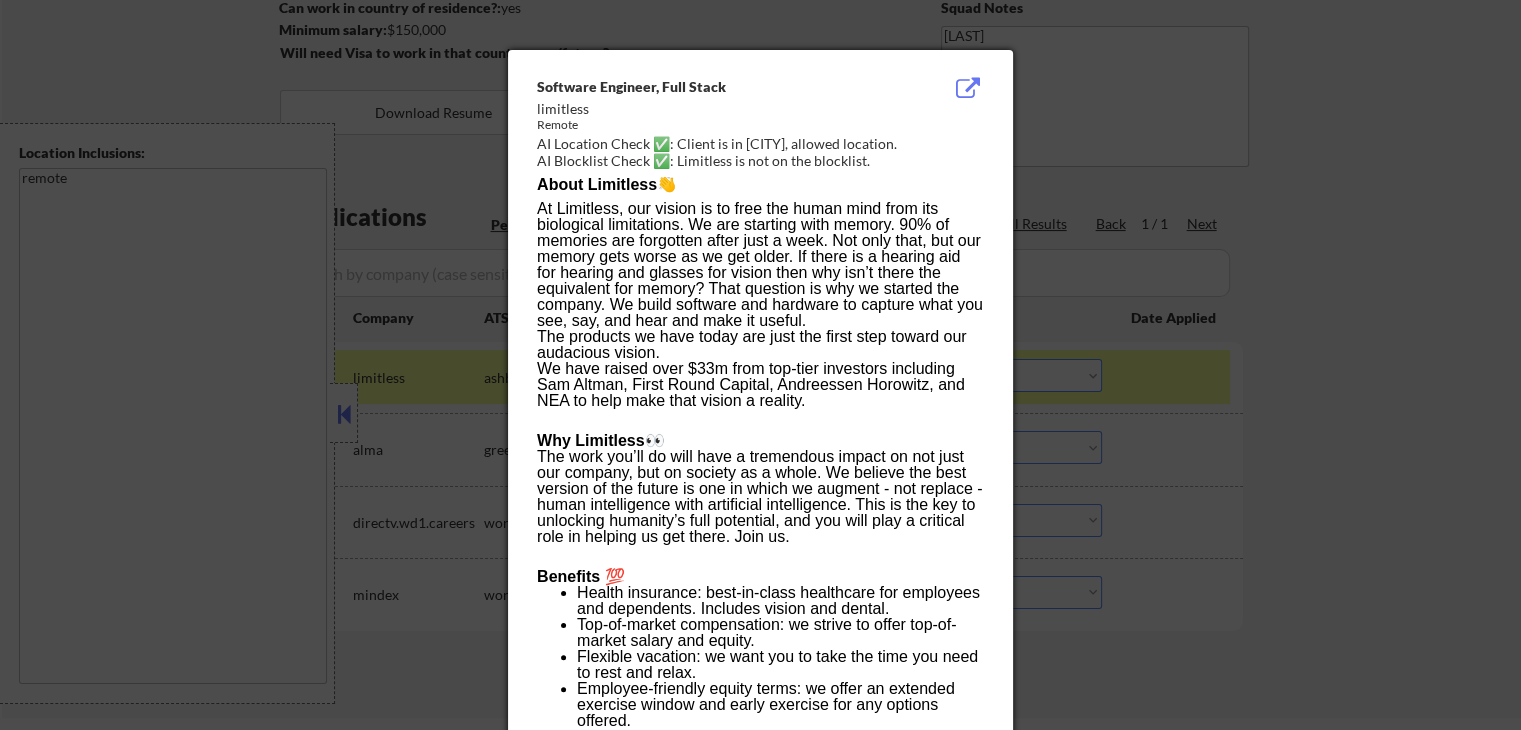 click on "At Limitless, our vision is to free the human mind from its biological limitations. We are starting with memory. 90% of memories are forgotten after just a week. Not only that, but our memory gets worse as we get older. If there is a hearing aid for hearing and glasses for vision then why isn’t there the equivalent for memory? That question is why we started the company. We build software and hardware to capture what you see, say, and hear and make it useful." at bounding box center (760, 265) 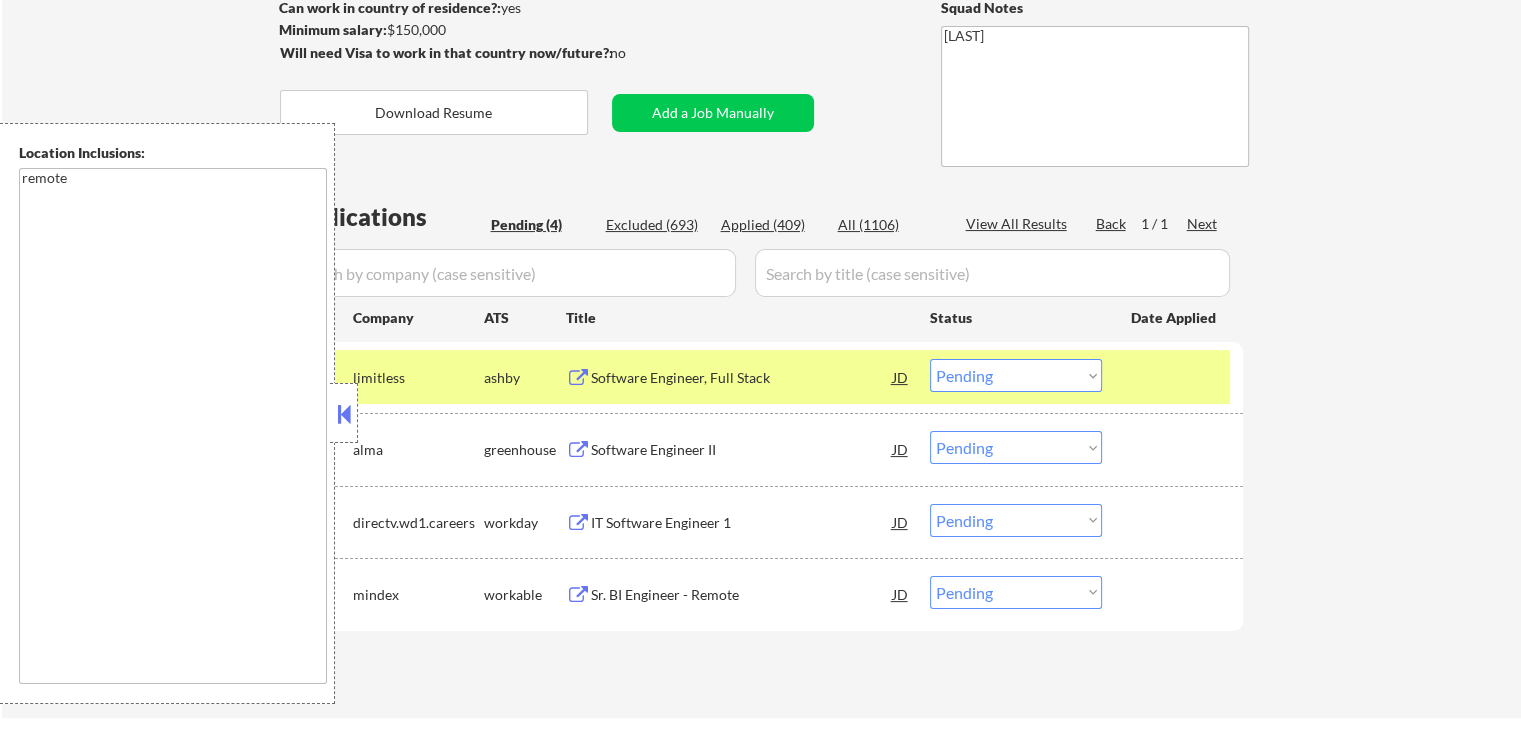 click on "Choose an option... Pending Applied Excluded (Questions) Excluded (Expired) Excluded (Location) Excluded (Bad Match) Excluded (Blocklist) Excluded (Salary) Excluded (Other)" at bounding box center [1016, 375] 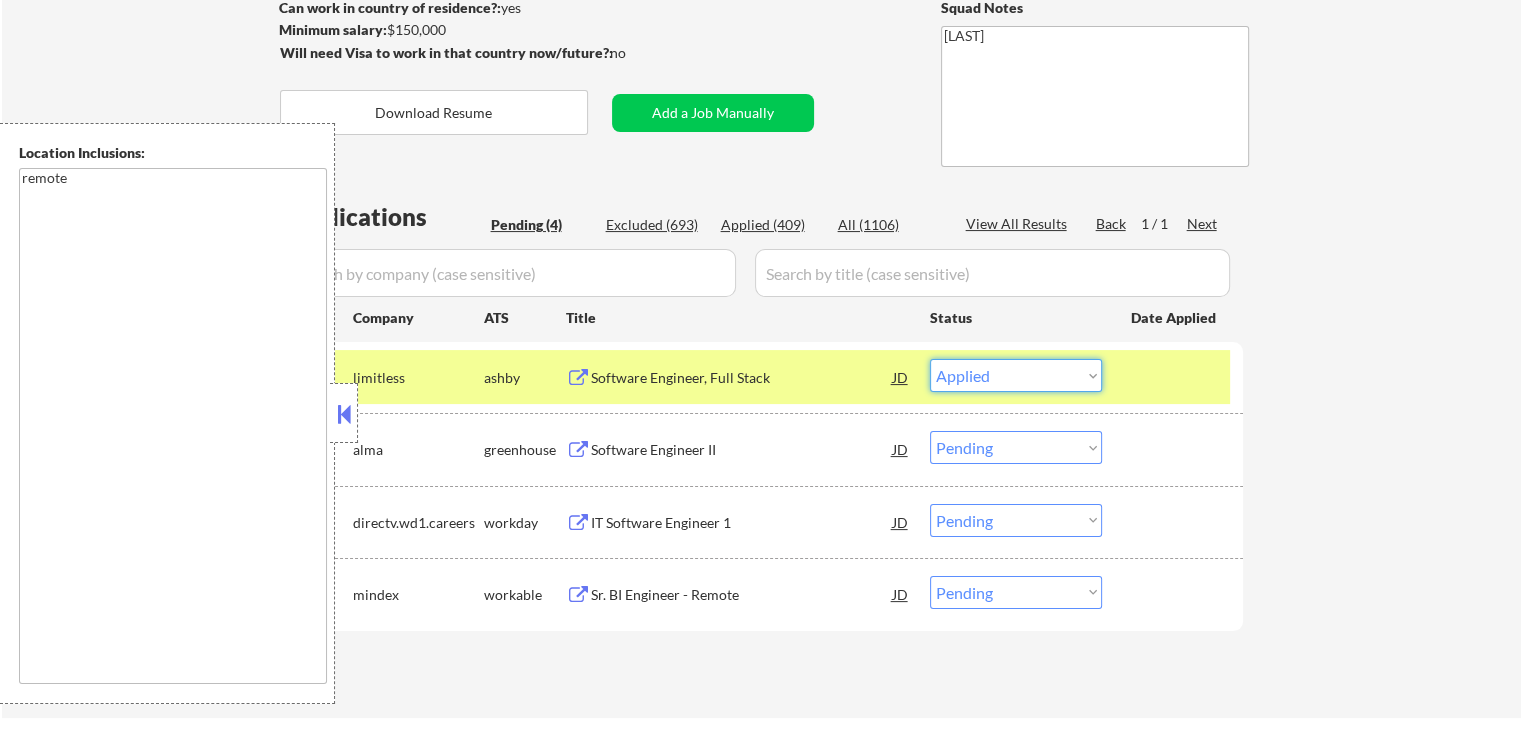 click on "Choose an option... Pending Applied Excluded (Questions) Excluded (Expired) Excluded (Location) Excluded (Bad Match) Excluded (Blocklist) Excluded (Salary) Excluded (Other)" at bounding box center [1016, 375] 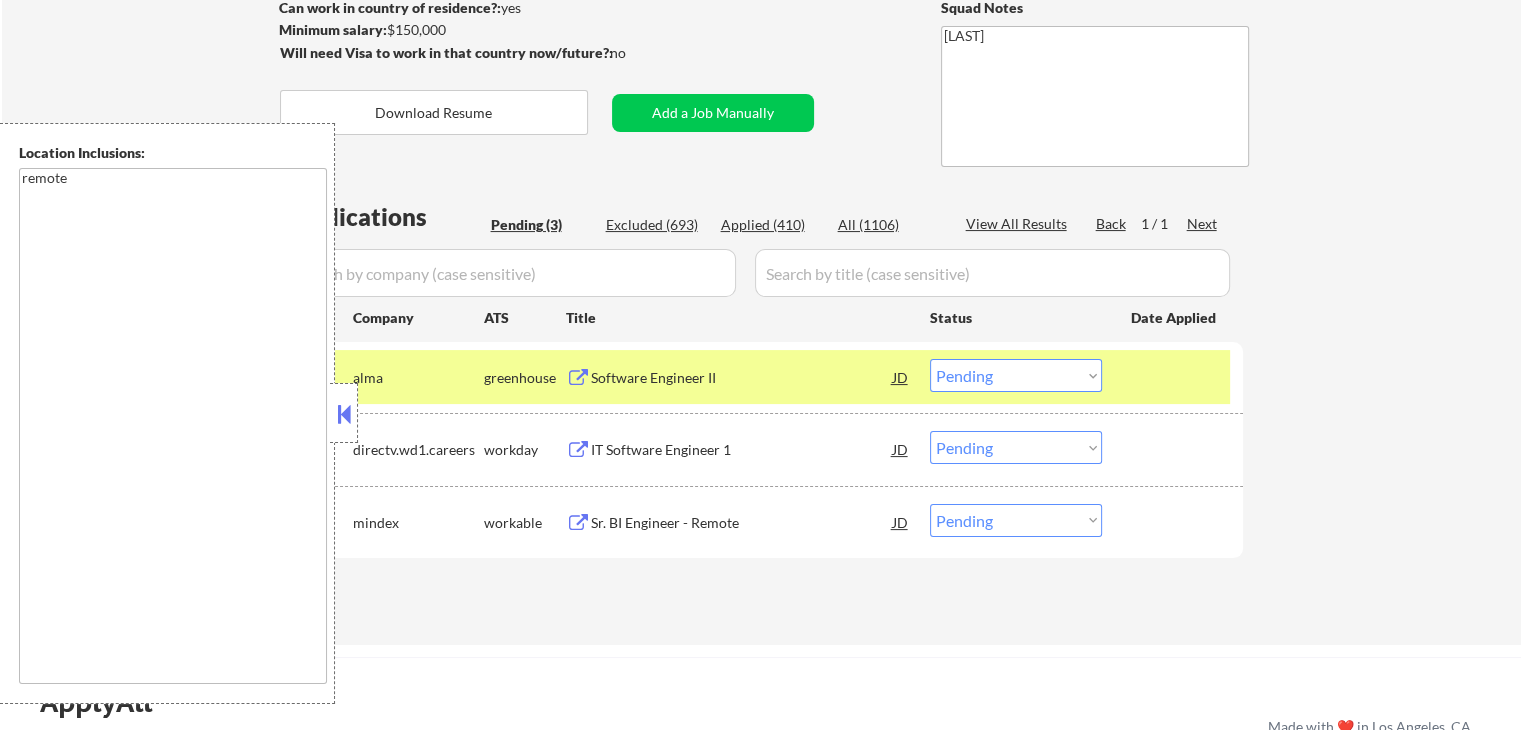 click at bounding box center [578, 378] 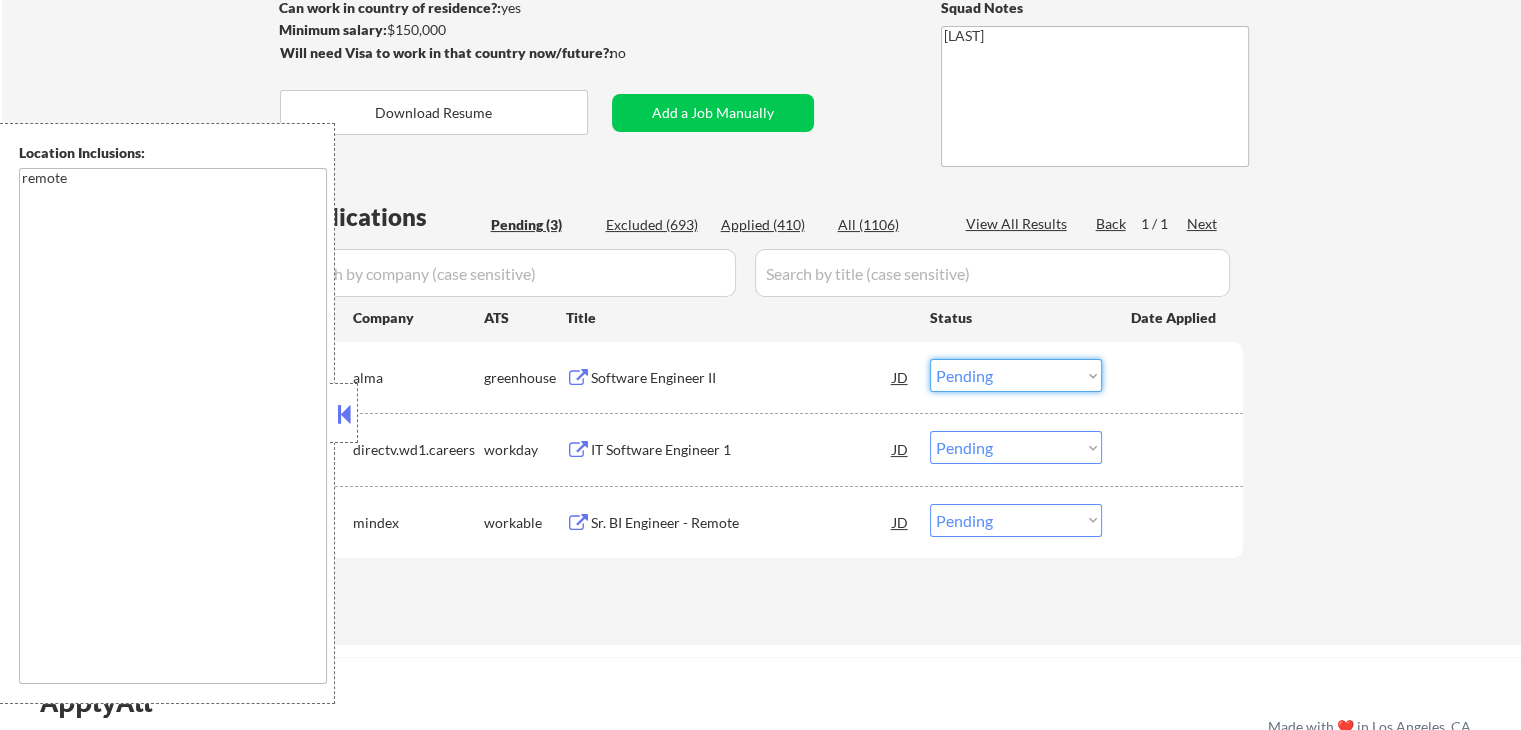 click on "Choose an option... Pending Applied Excluded (Questions) Excluded (Expired) Excluded (Location) Excluded (Bad Match) Excluded (Blocklist) Excluded (Salary) Excluded (Other)" at bounding box center (1016, 375) 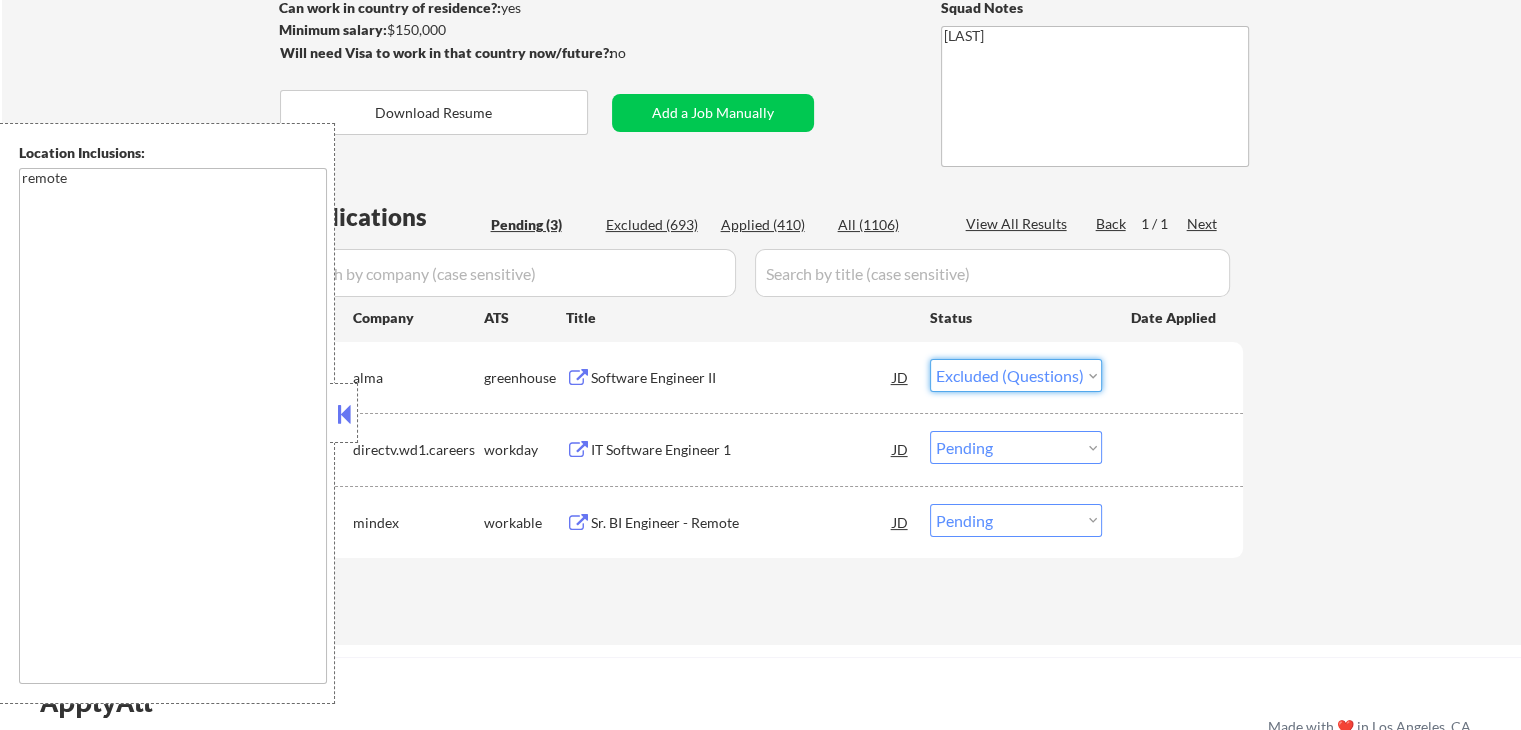 click on "Choose an option... Pending Applied Excluded (Questions) Excluded (Expired) Excluded (Location) Excluded (Bad Match) Excluded (Blocklist) Excluded (Salary) Excluded (Other)" at bounding box center [1016, 375] 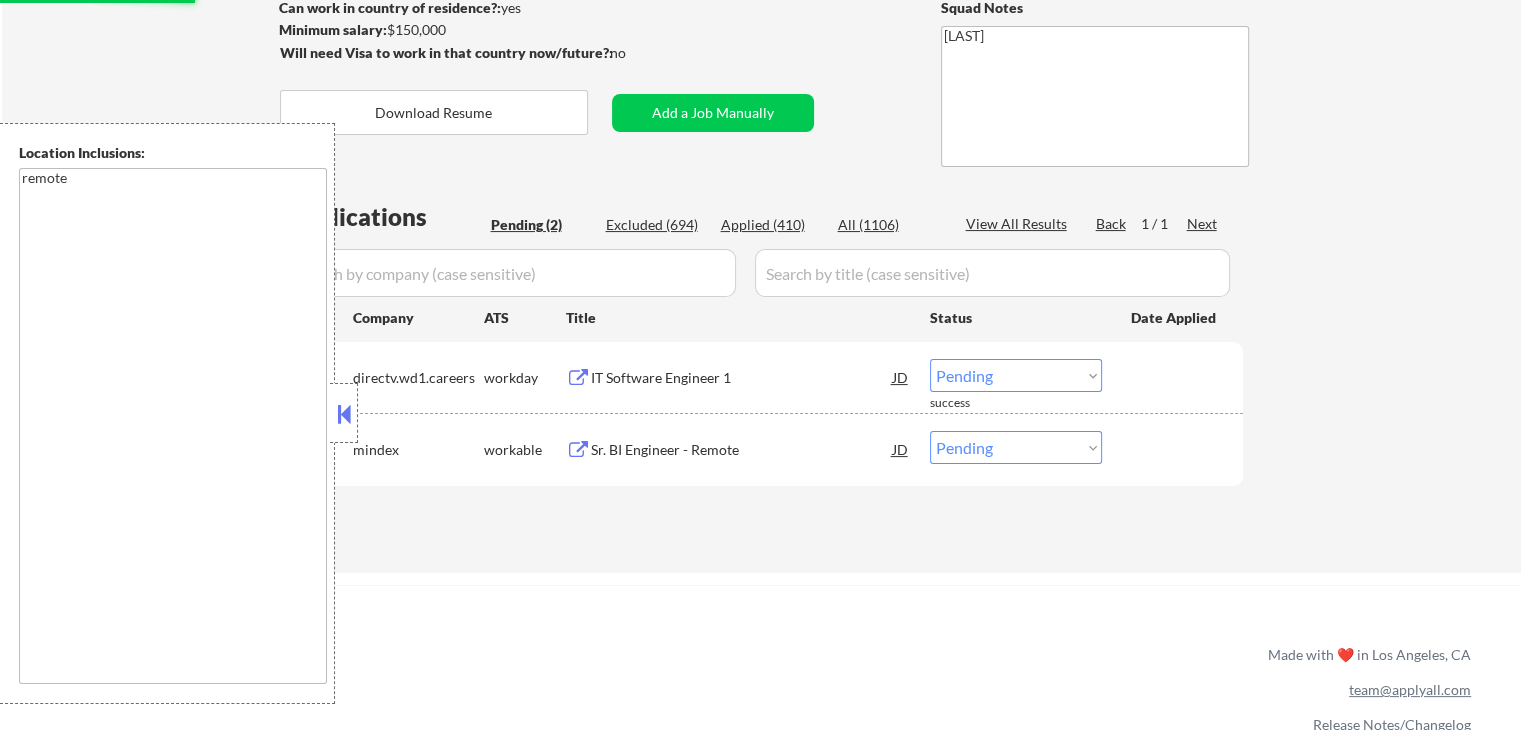 click at bounding box center (578, 378) 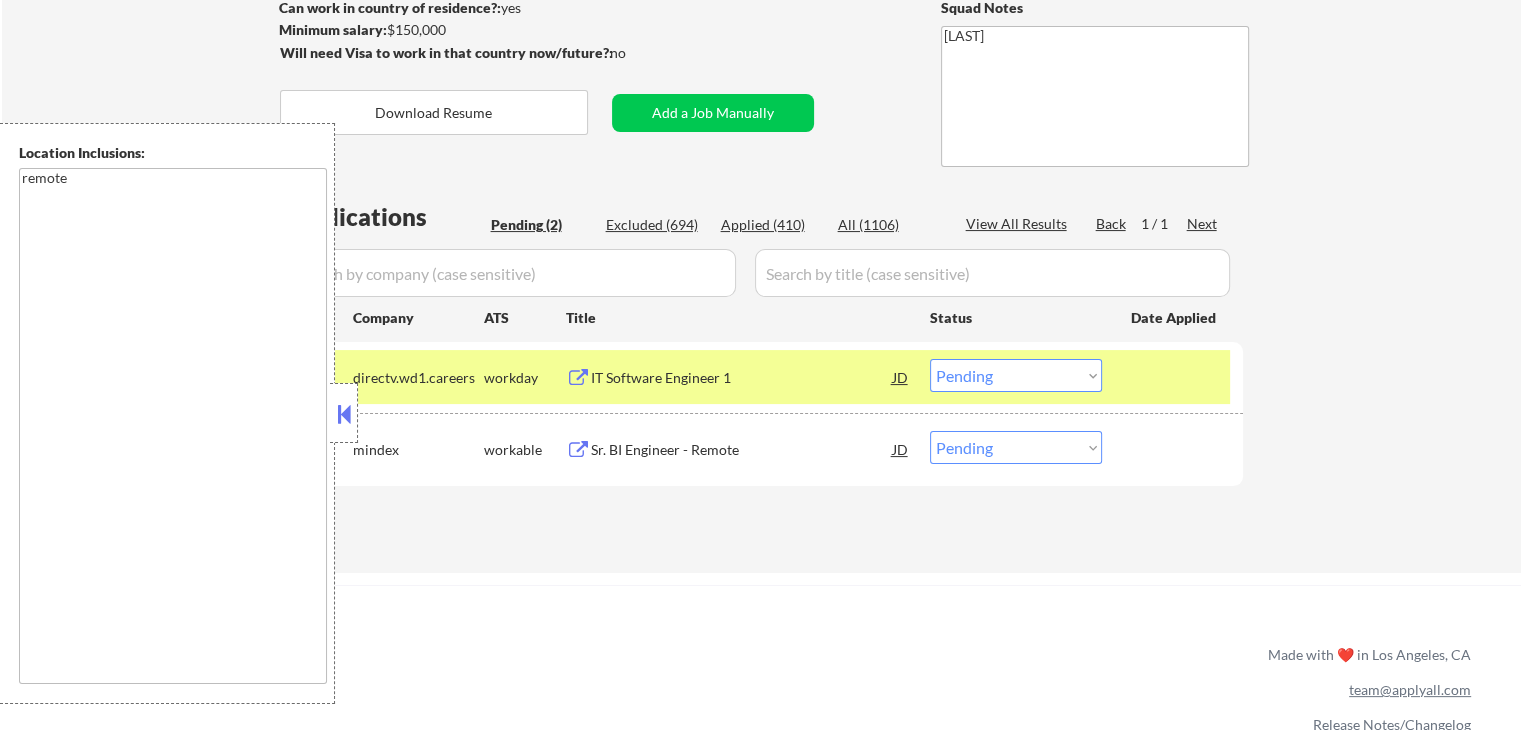 click on "Choose an option... Pending Applied Excluded (Questions) Excluded (Expired) Excluded (Location) Excluded (Bad Match) Excluded (Blocklist) Excluded (Salary) Excluded (Other)" at bounding box center (1016, 375) 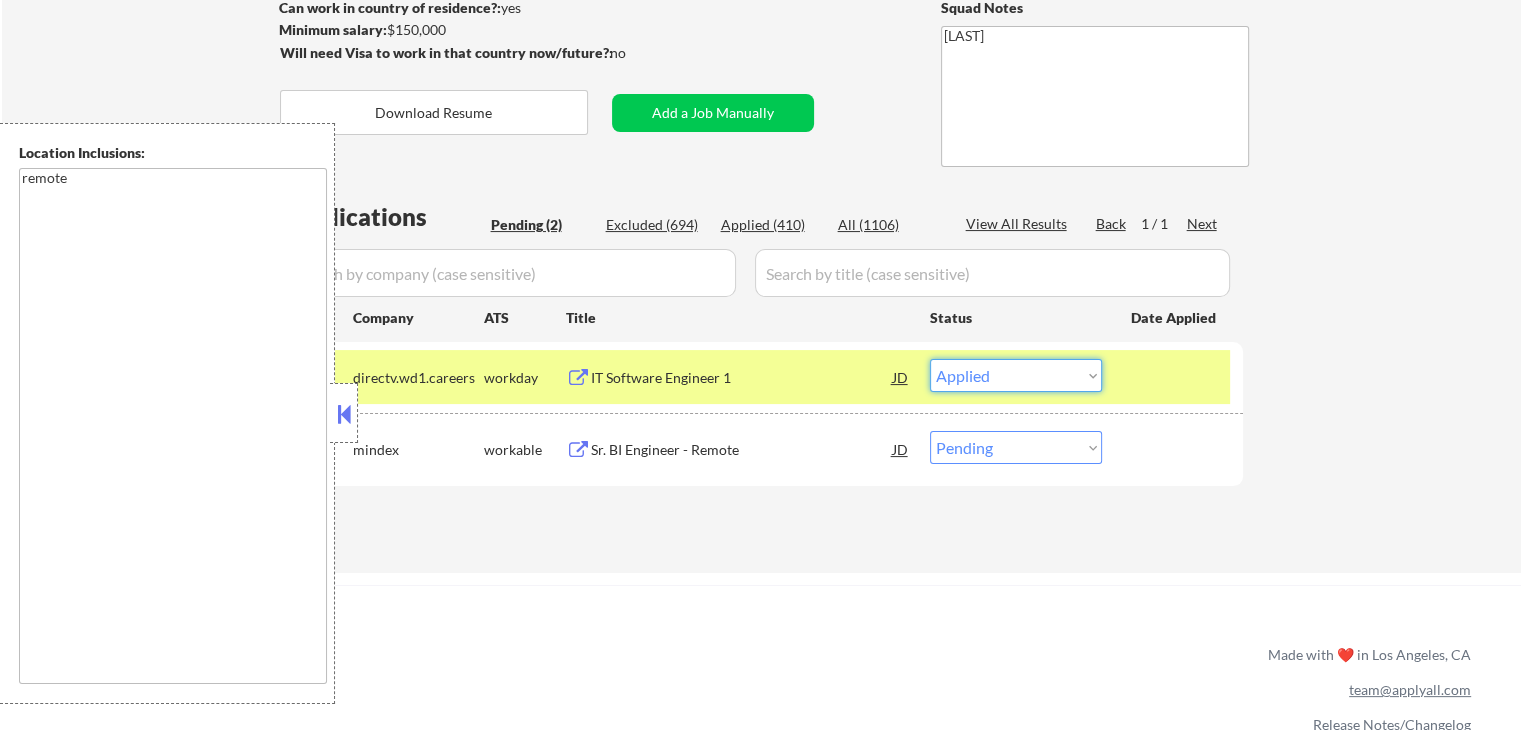 click on "Choose an option... Pending Applied Excluded (Questions) Excluded (Expired) Excluded (Location) Excluded (Bad Match) Excluded (Blocklist) Excluded (Salary) Excluded (Other)" at bounding box center [1016, 375] 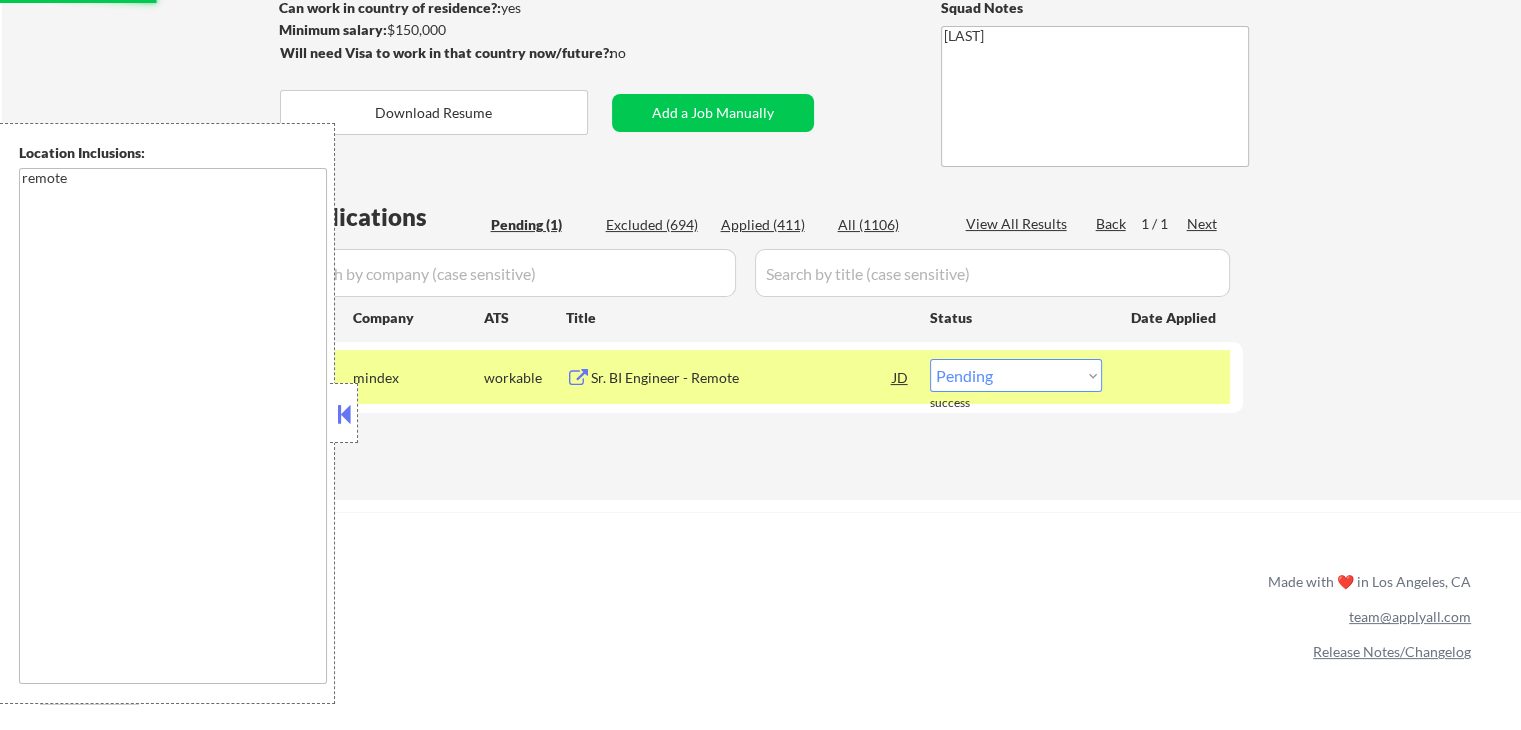 click at bounding box center [578, 378] 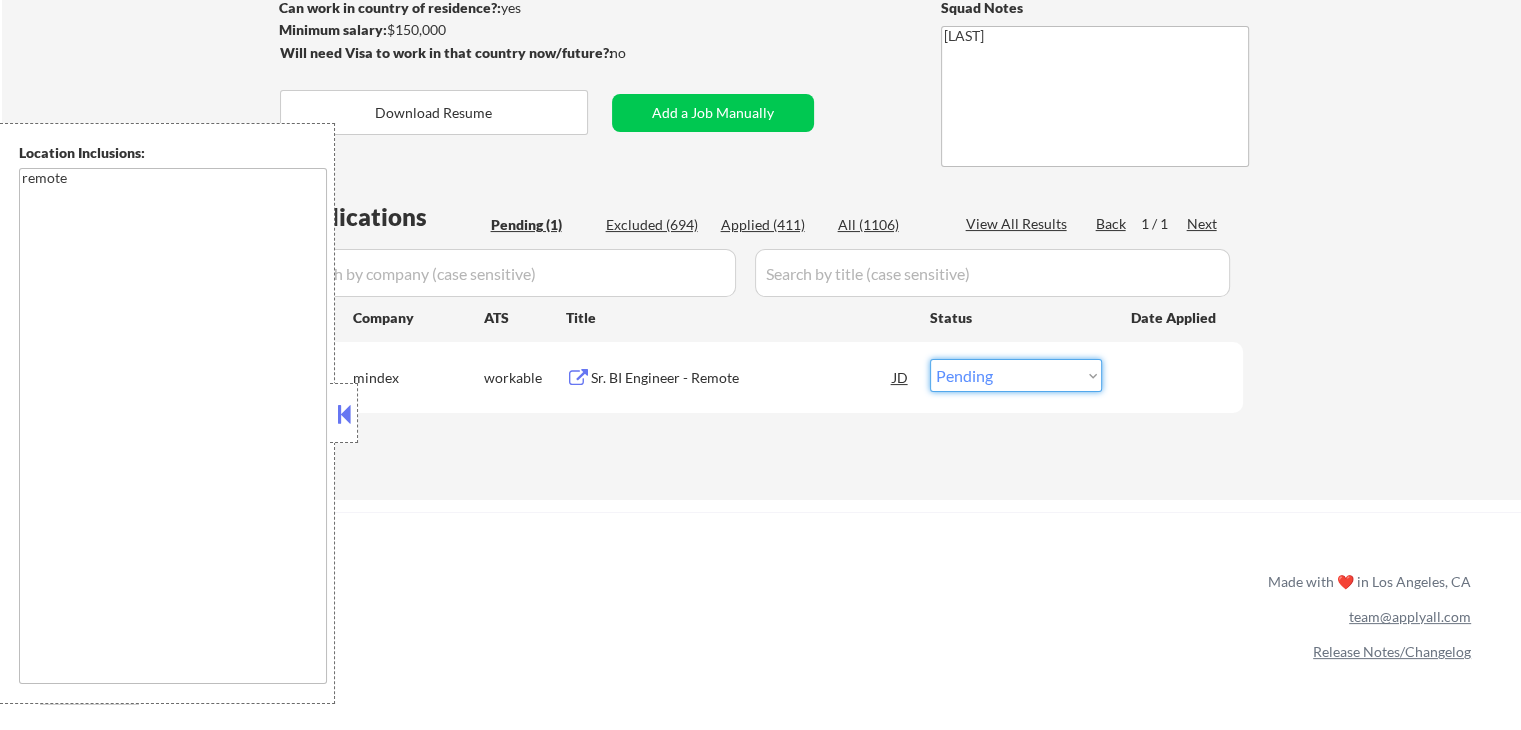 click on "Choose an option... Pending Applied Excluded (Questions) Excluded (Expired) Excluded (Location) Excluded (Bad Match) Excluded (Blocklist) Excluded (Salary) Excluded (Other)" at bounding box center (1016, 375) 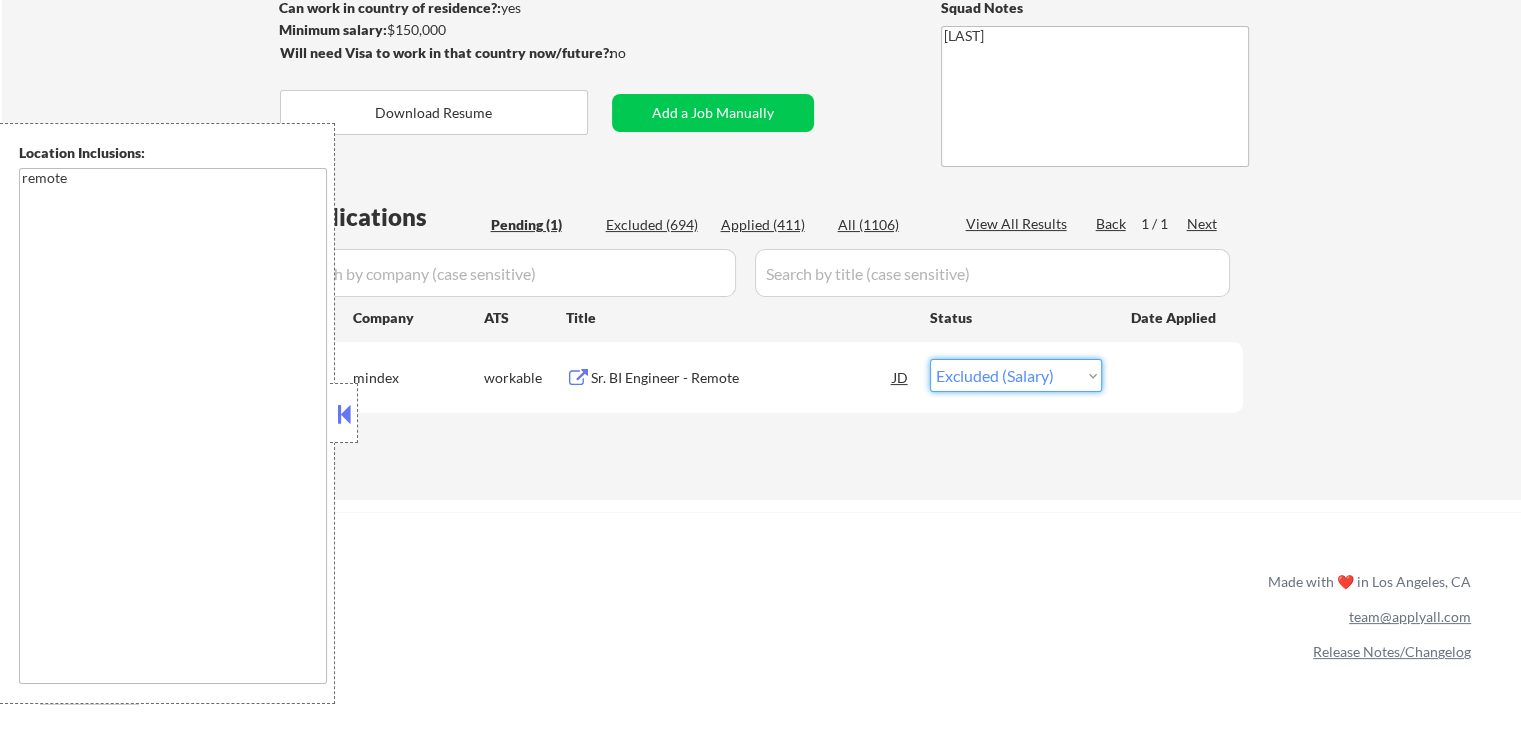 click on "Choose an option... Pending Applied Excluded (Questions) Excluded (Expired) Excluded (Location) Excluded (Bad Match) Excluded (Blocklist) Excluded (Salary) Excluded (Other)" at bounding box center (1016, 375) 